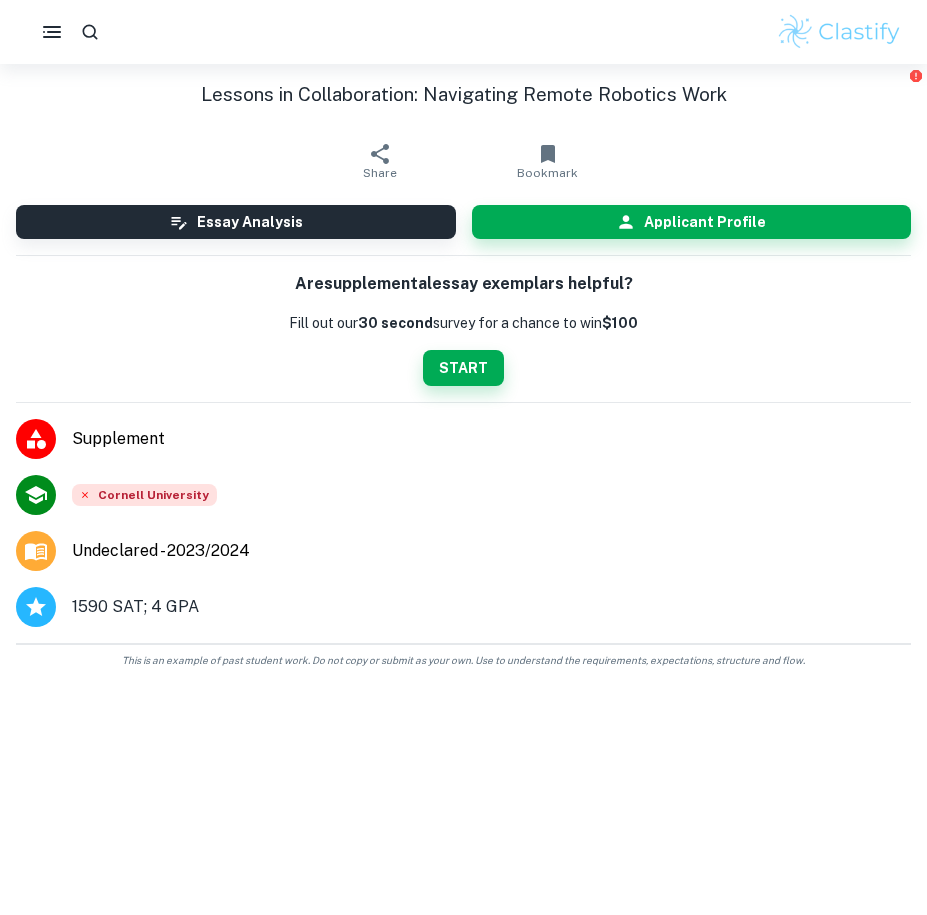 scroll, scrollTop: 0, scrollLeft: 0, axis: both 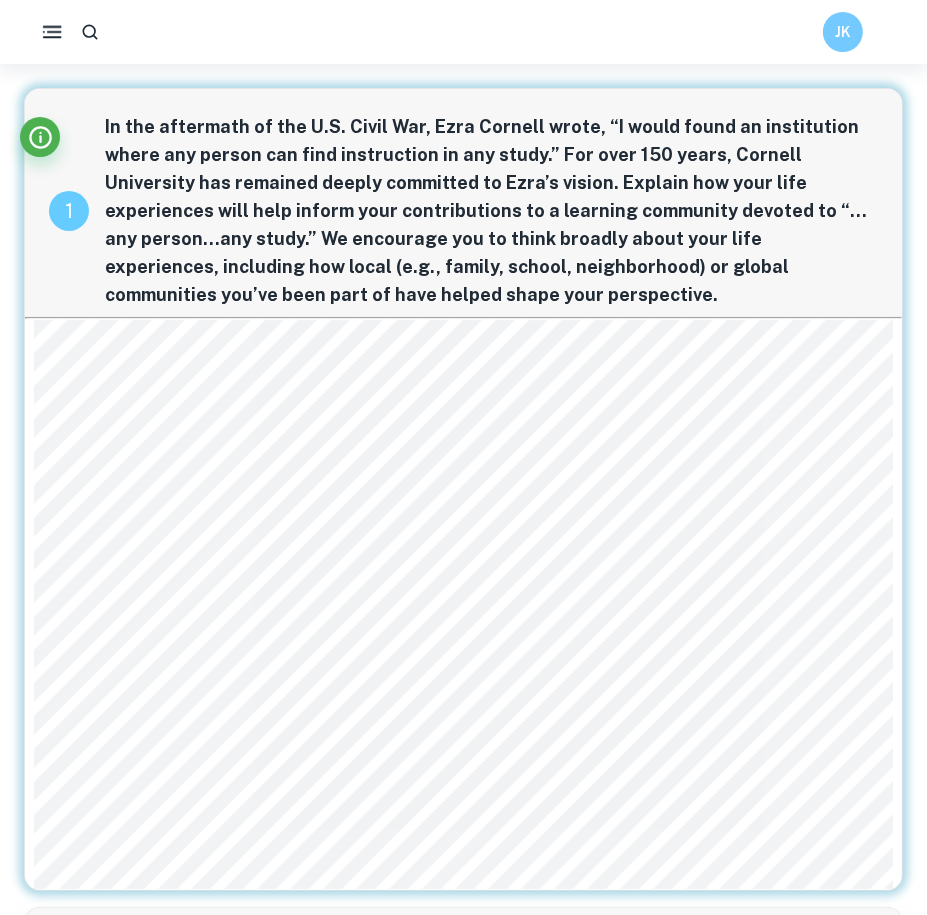 click 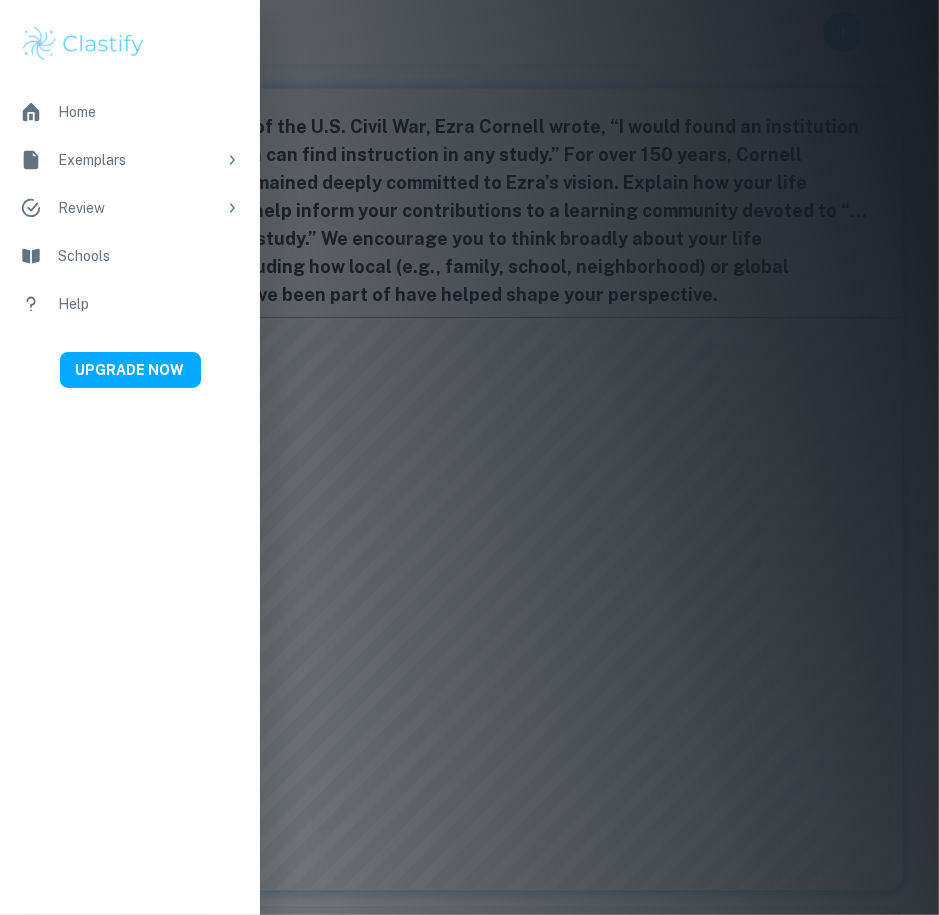 click on "Home" at bounding box center (149, 112) 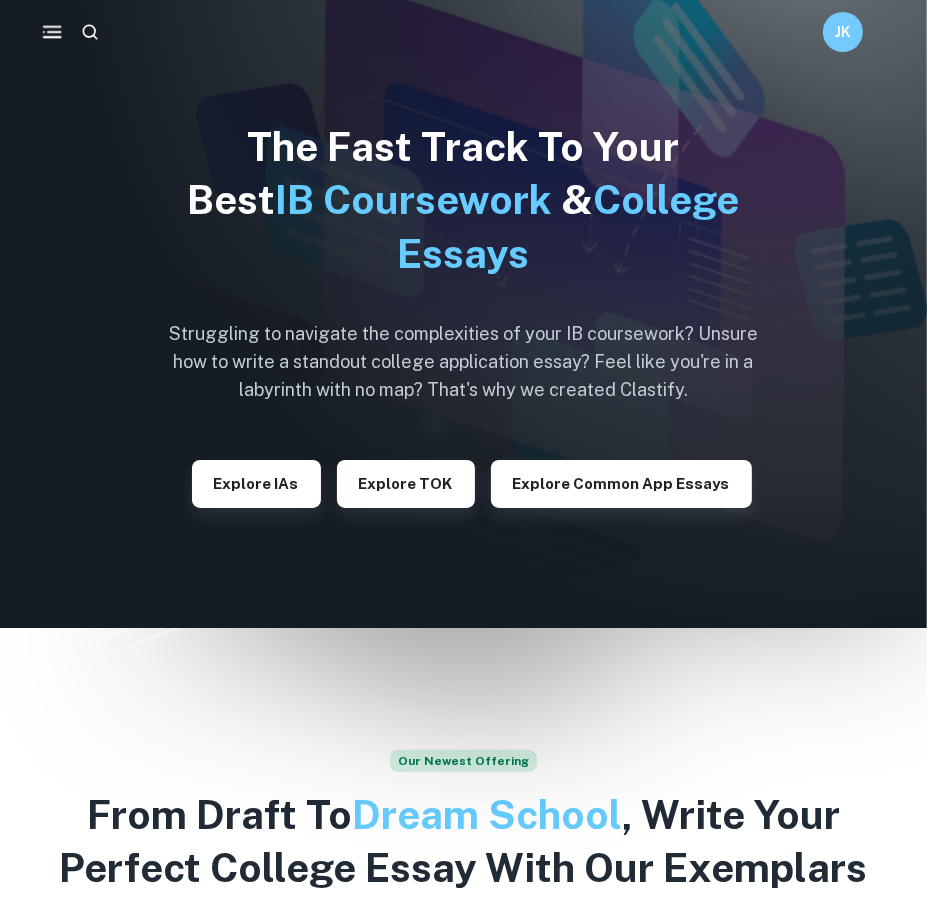click at bounding box center (90, 32) 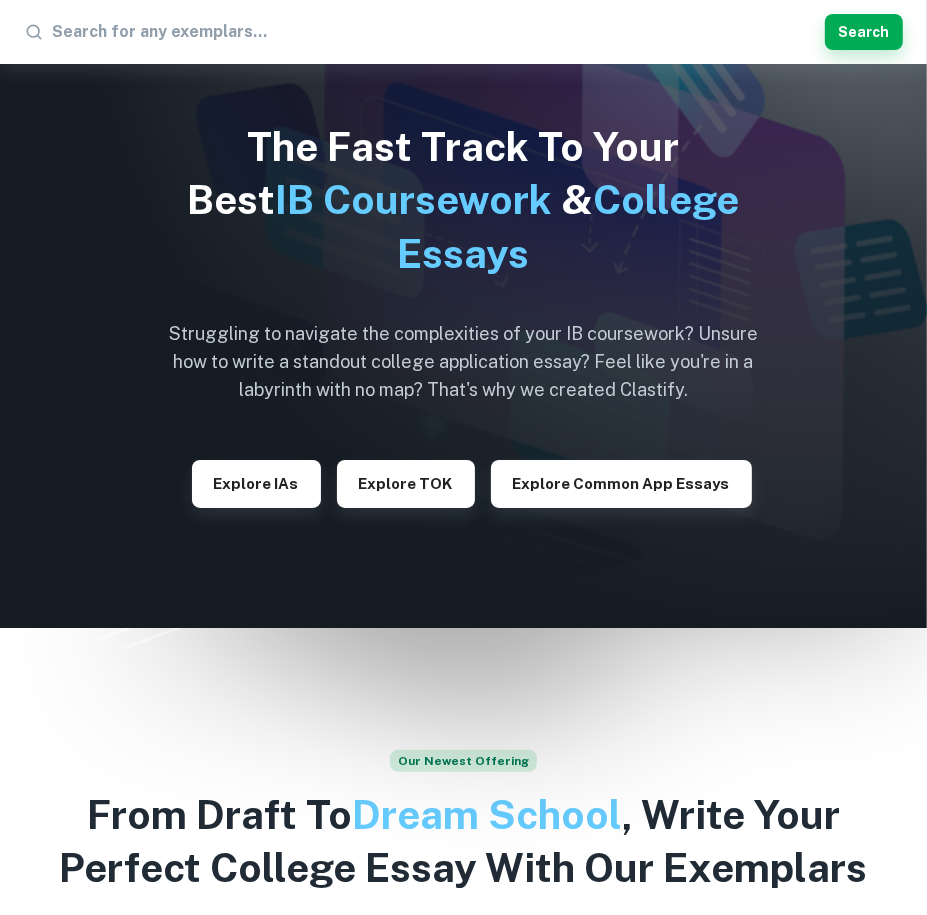 click at bounding box center (434, 32) 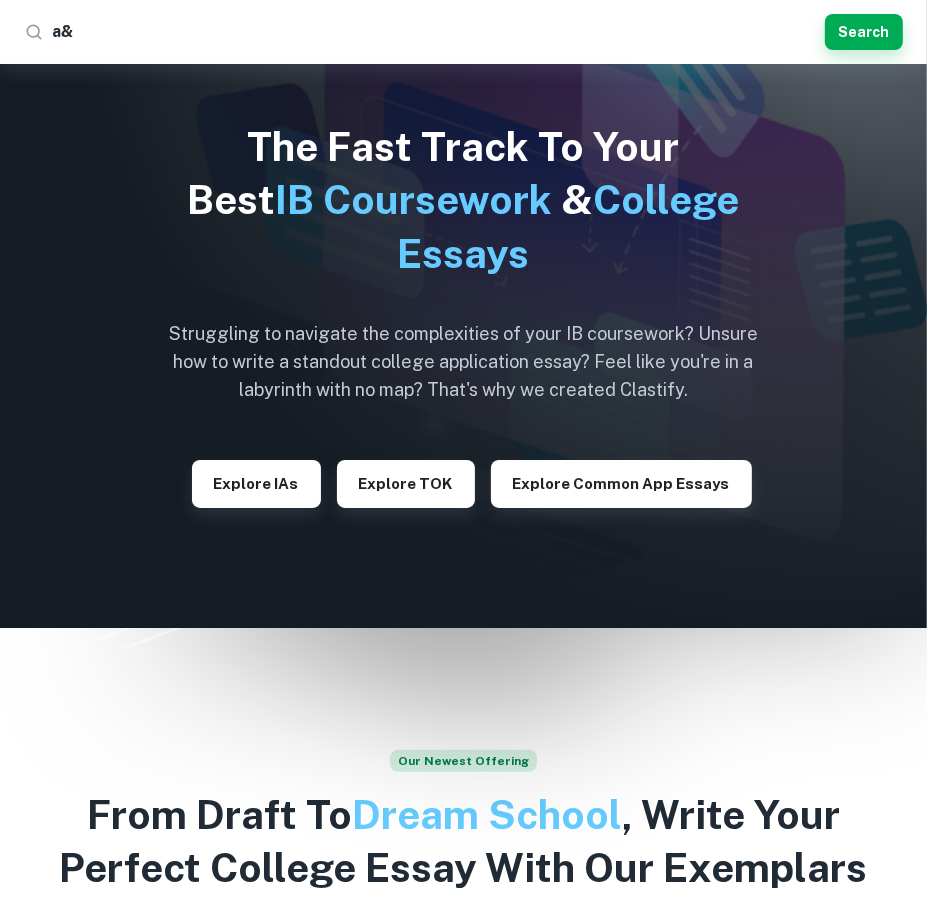 type on "a&m" 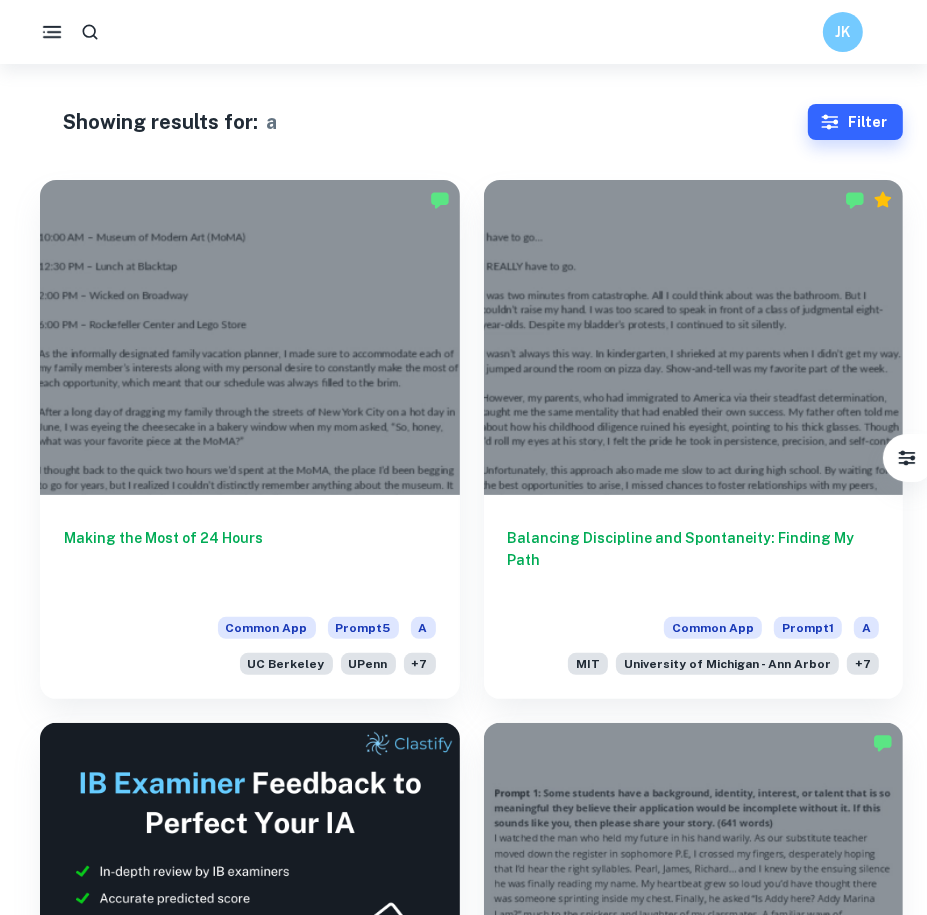 click at bounding box center (52, 32) 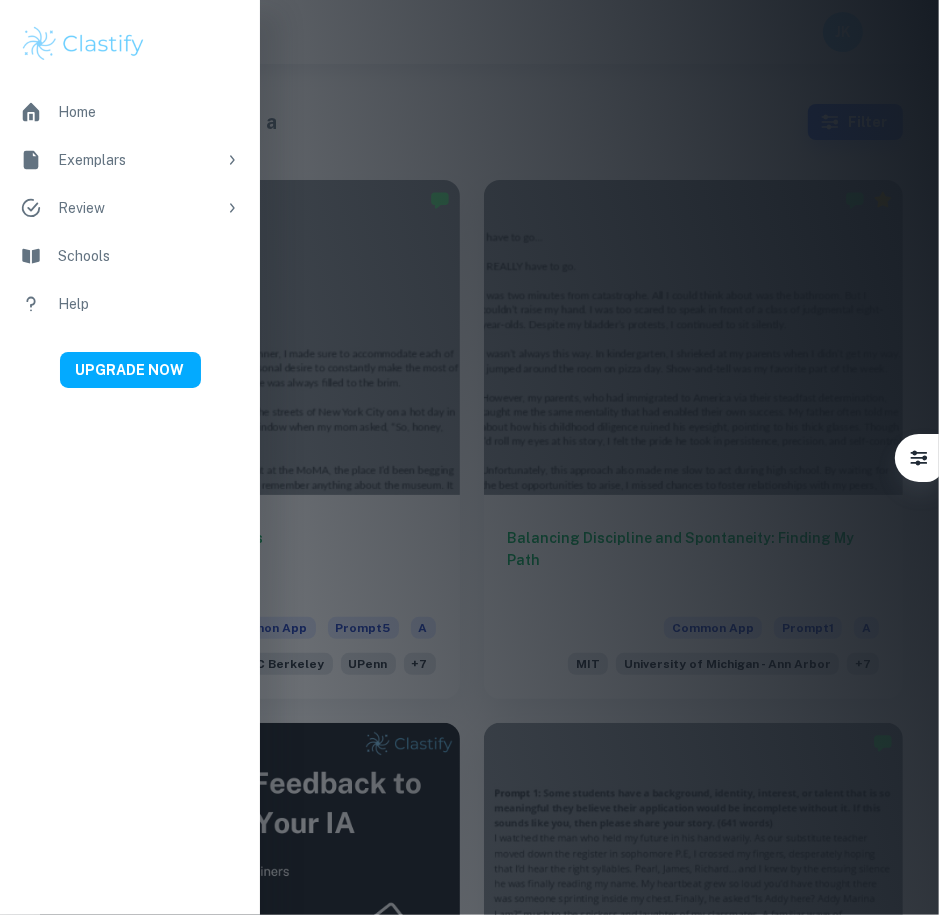 click on "Schools" at bounding box center [149, 256] 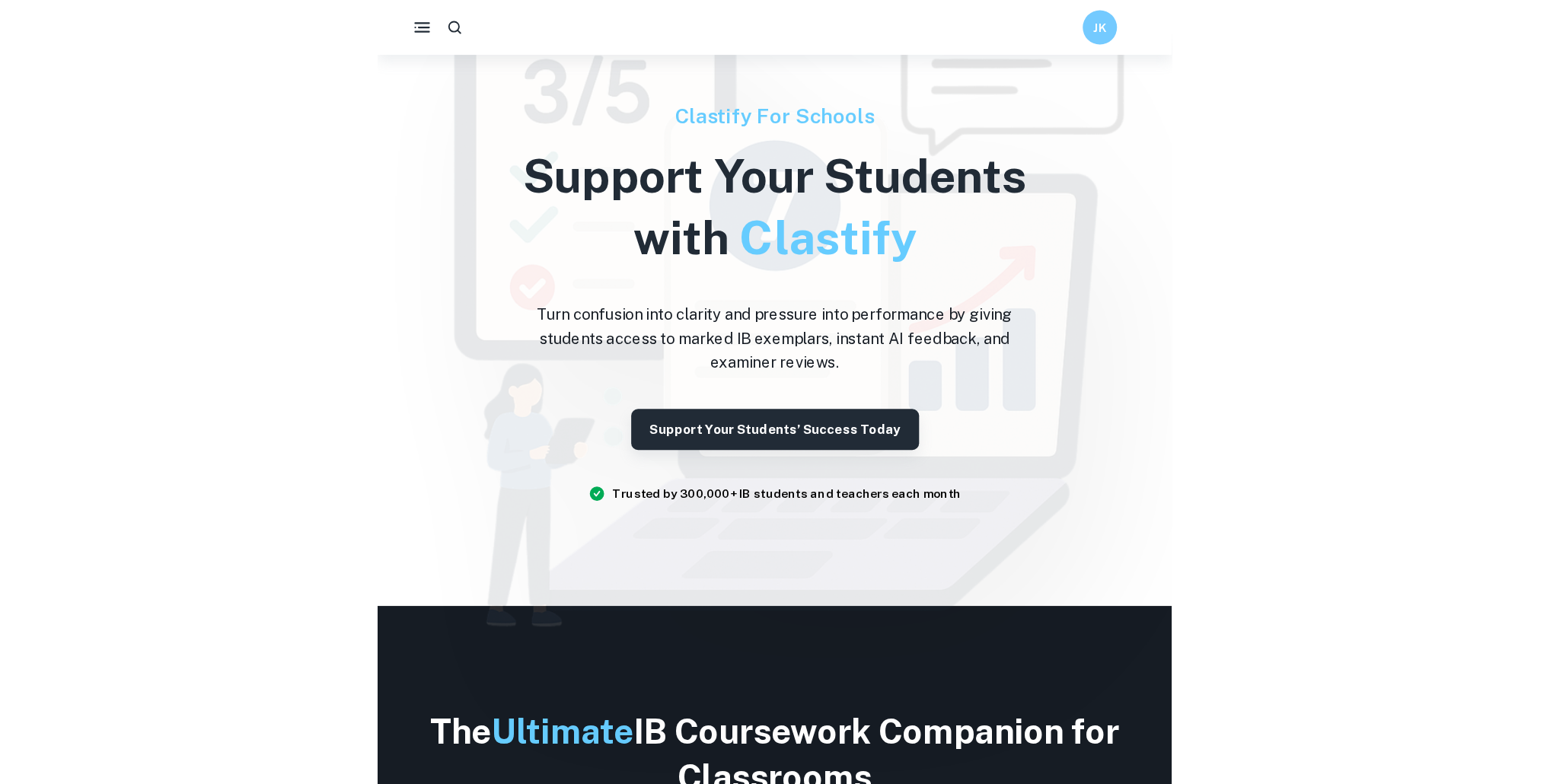scroll, scrollTop: 0, scrollLeft: 0, axis: both 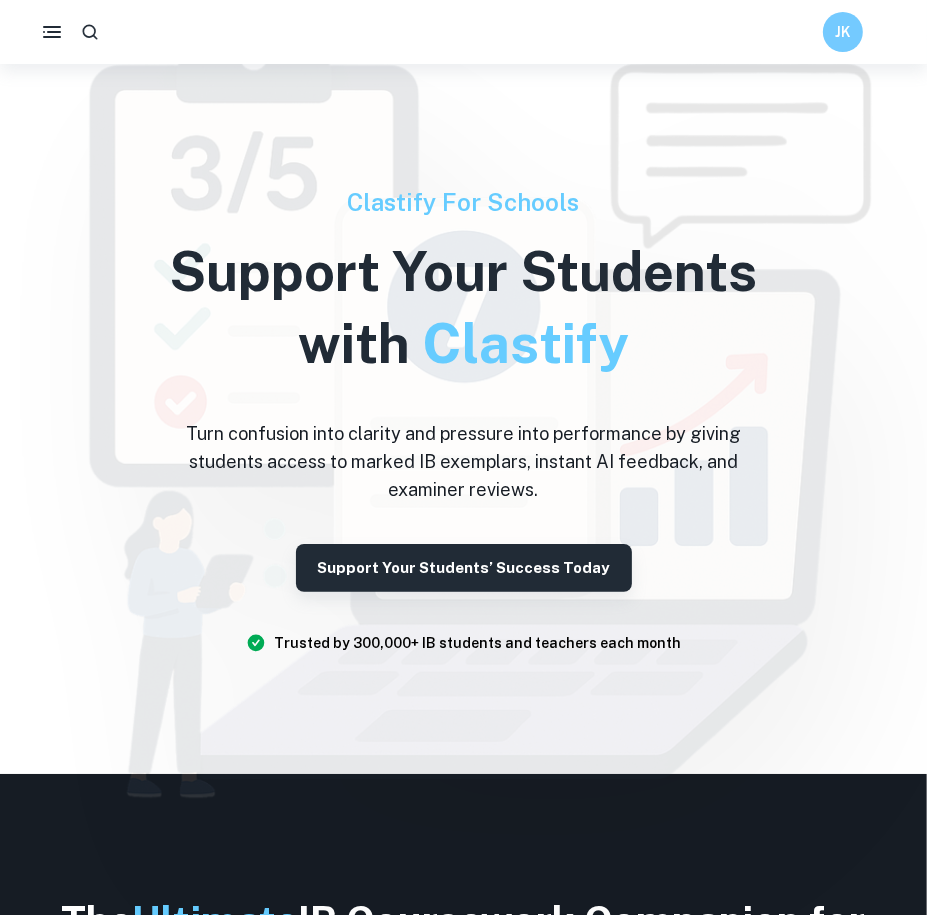 click at bounding box center [90, 32] 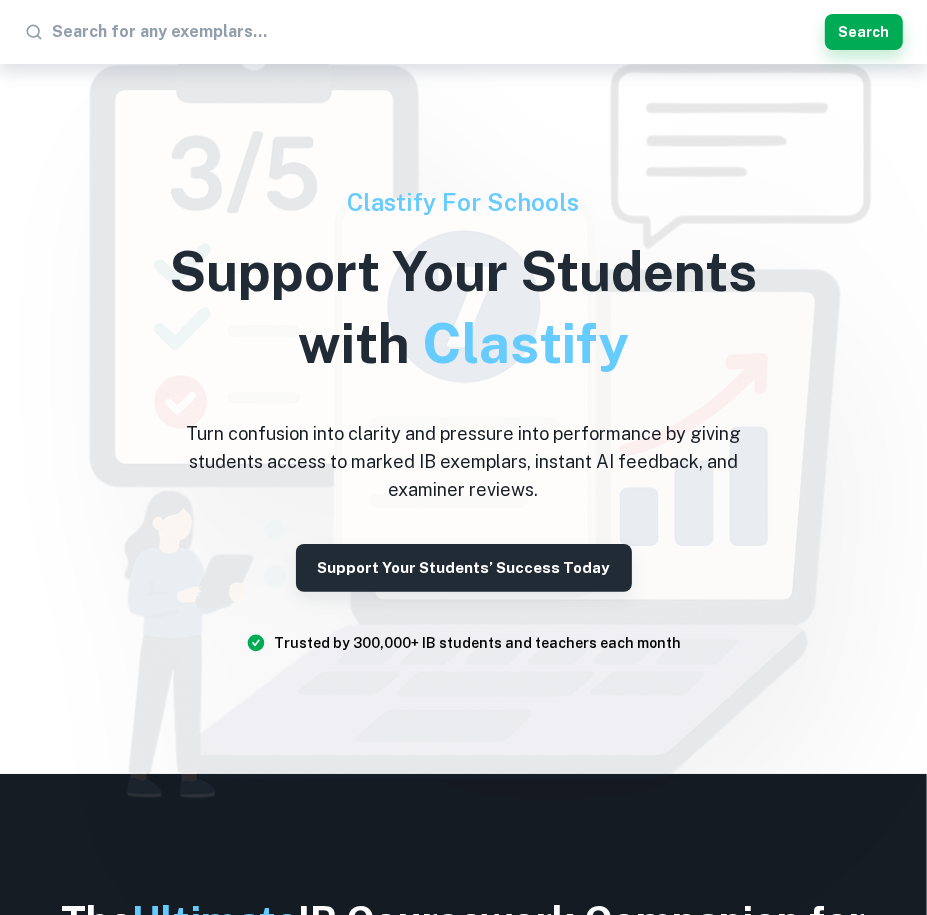 click on "Clastify For Schools Support Your Students with   Clastify Turn confusion into clarity and pressure into performance by giving students access to marked IB exemplars, instant AI feedback, and examiner reviews. Support Your Students’ Success Today Trusted by 300,000+ IB students and teachers each month" at bounding box center [464, 419] 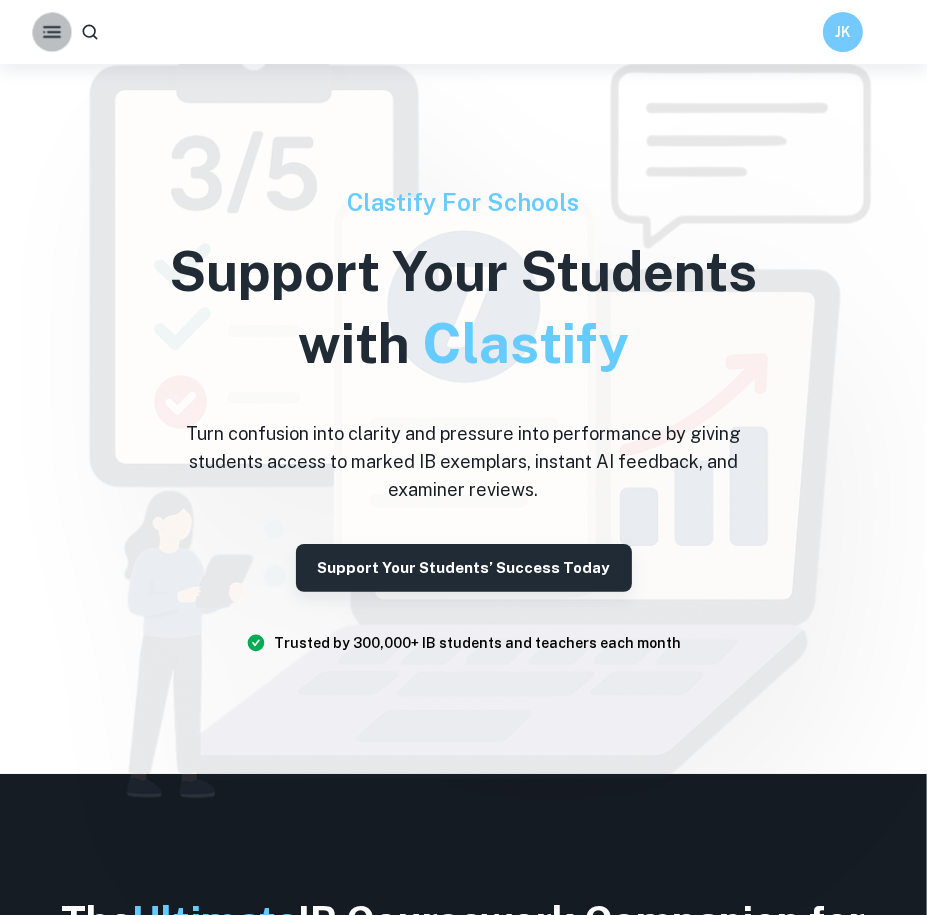 click 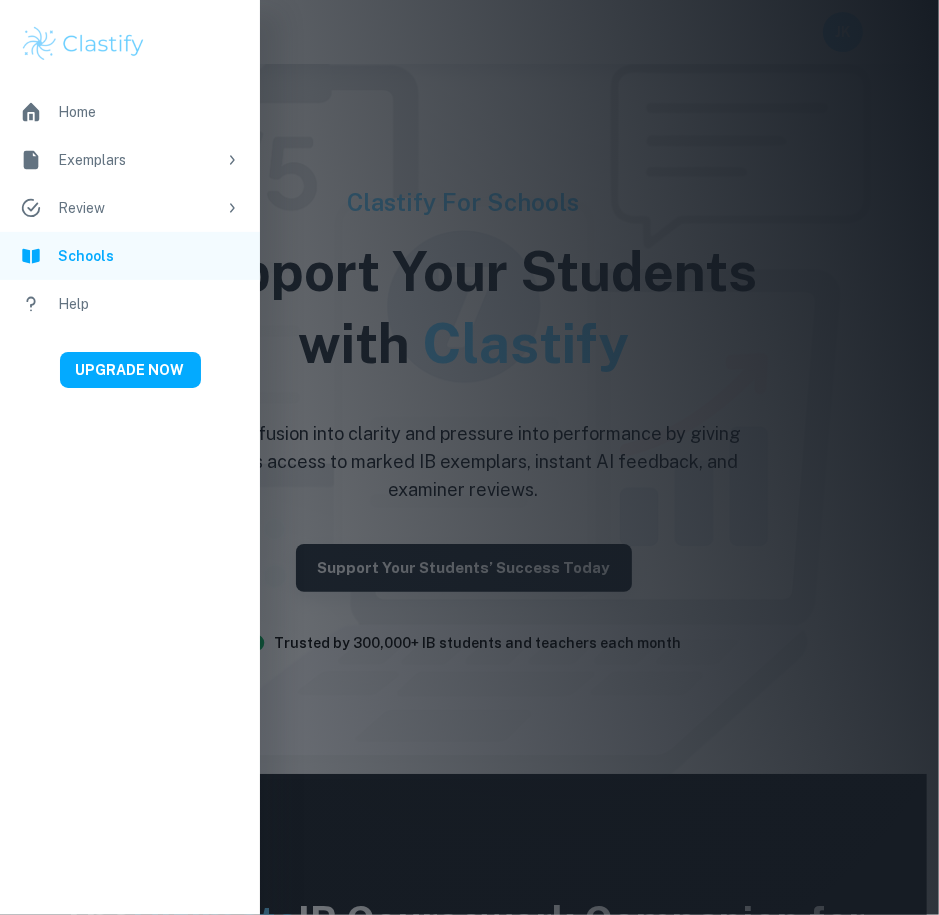 click 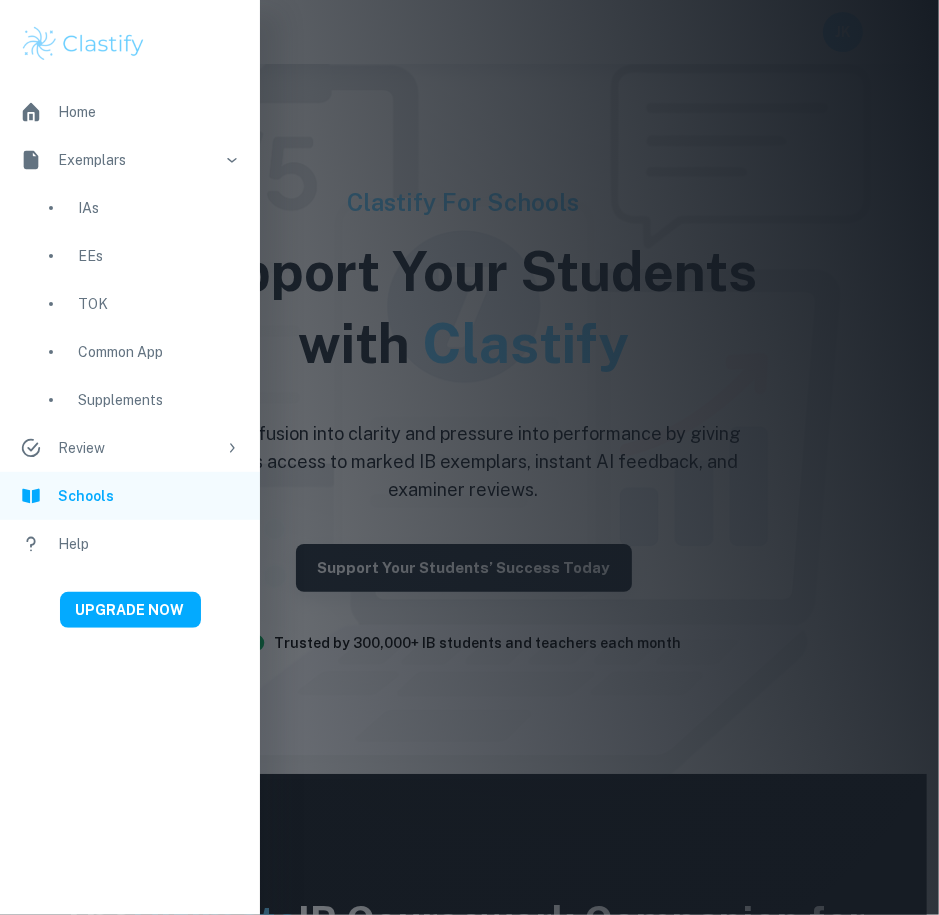click on "Supplements" at bounding box center [130, 400] 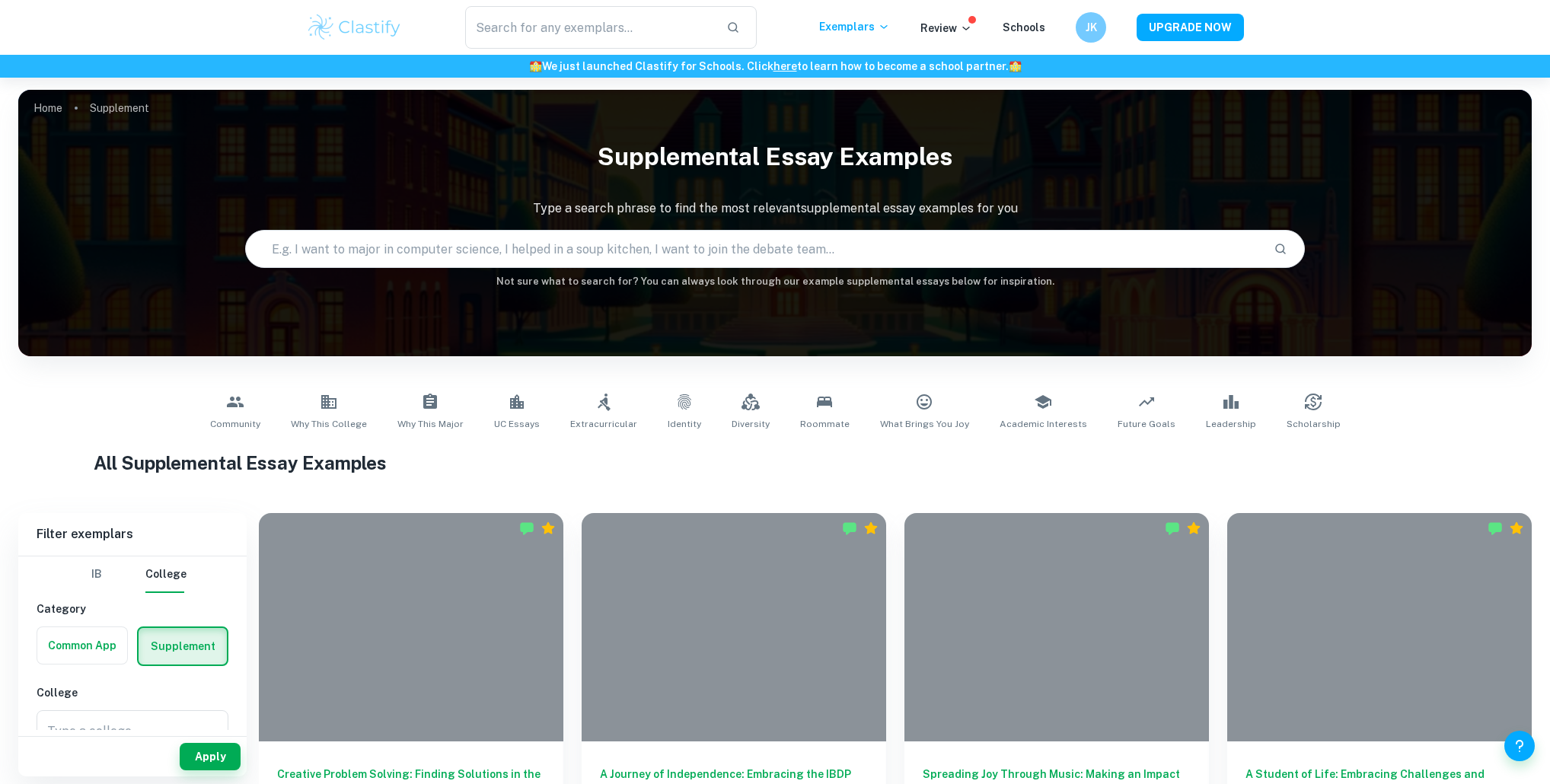 click at bounding box center (754, 249) 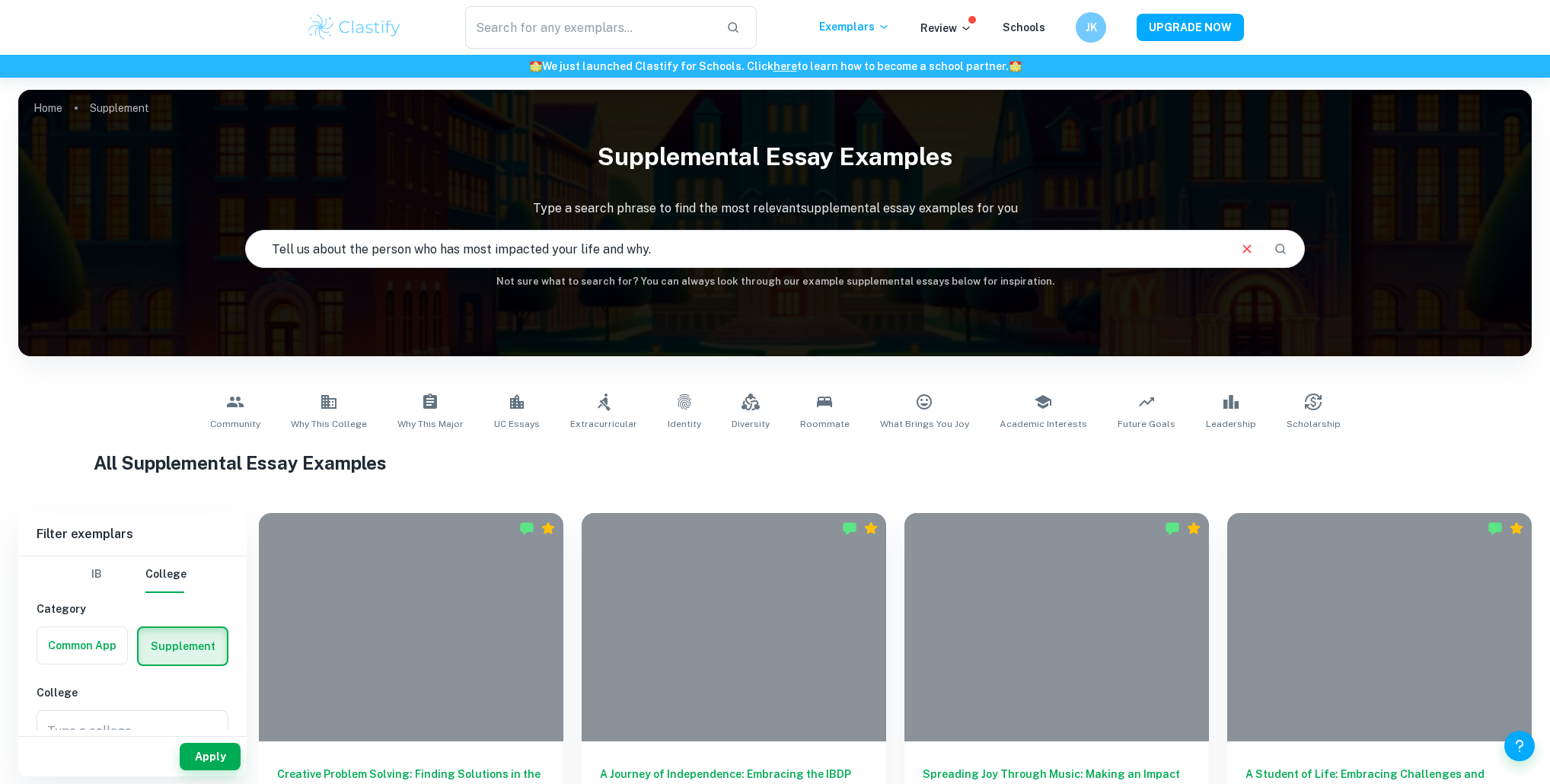 type on "Tell us about the person who has most impacted your life and why." 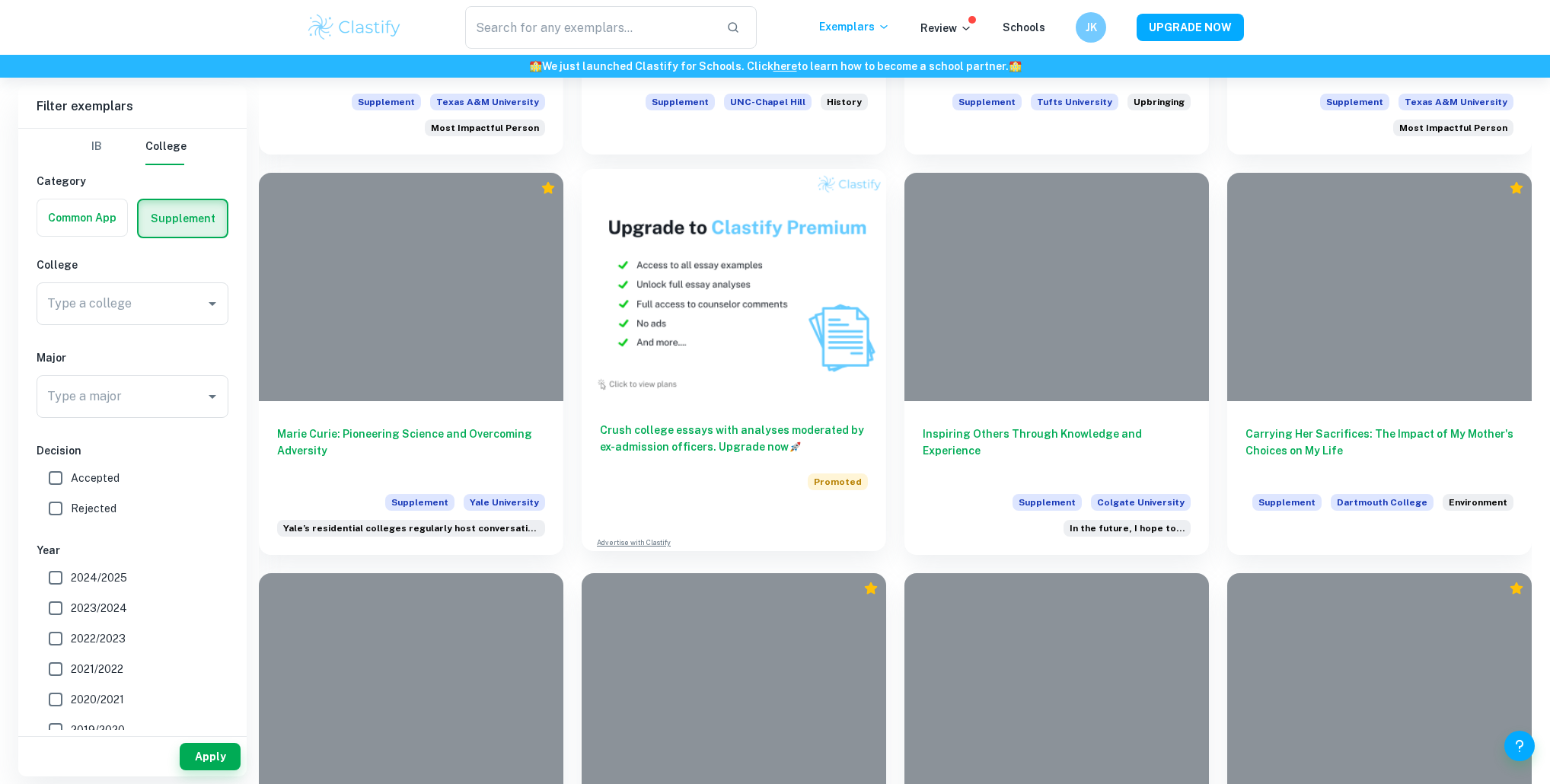 scroll, scrollTop: 763, scrollLeft: 0, axis: vertical 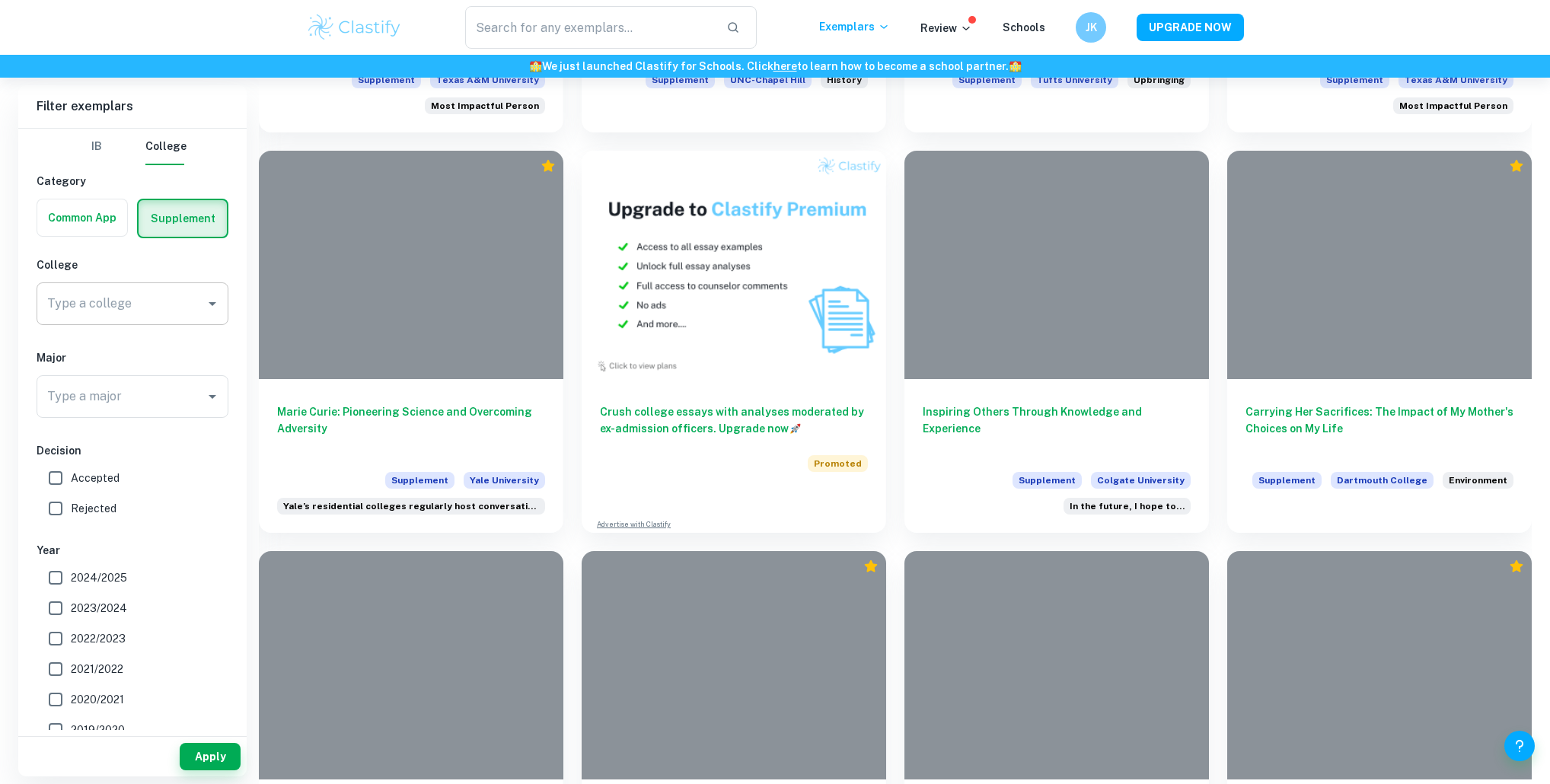 click at bounding box center (212, 304) 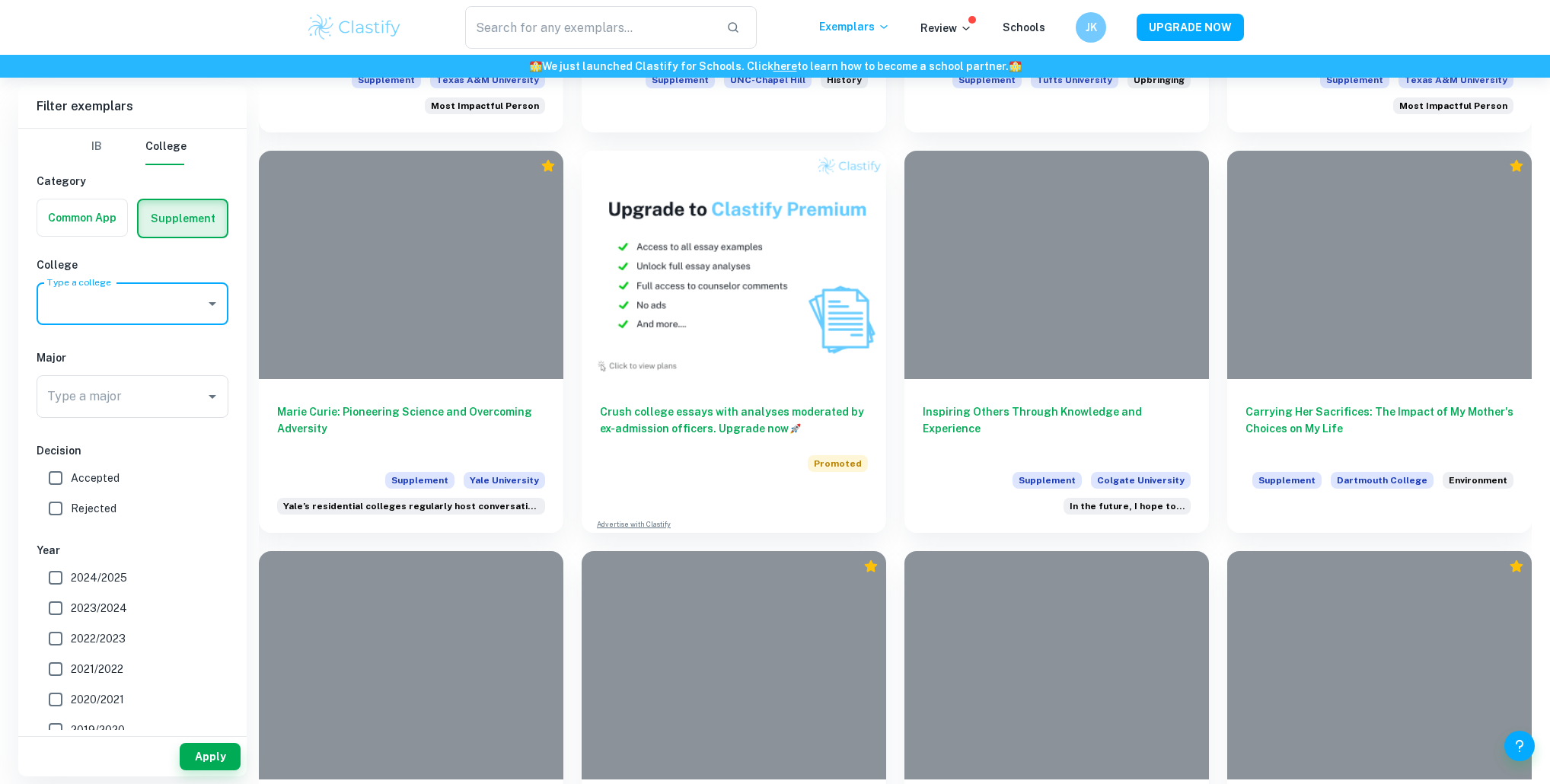 click 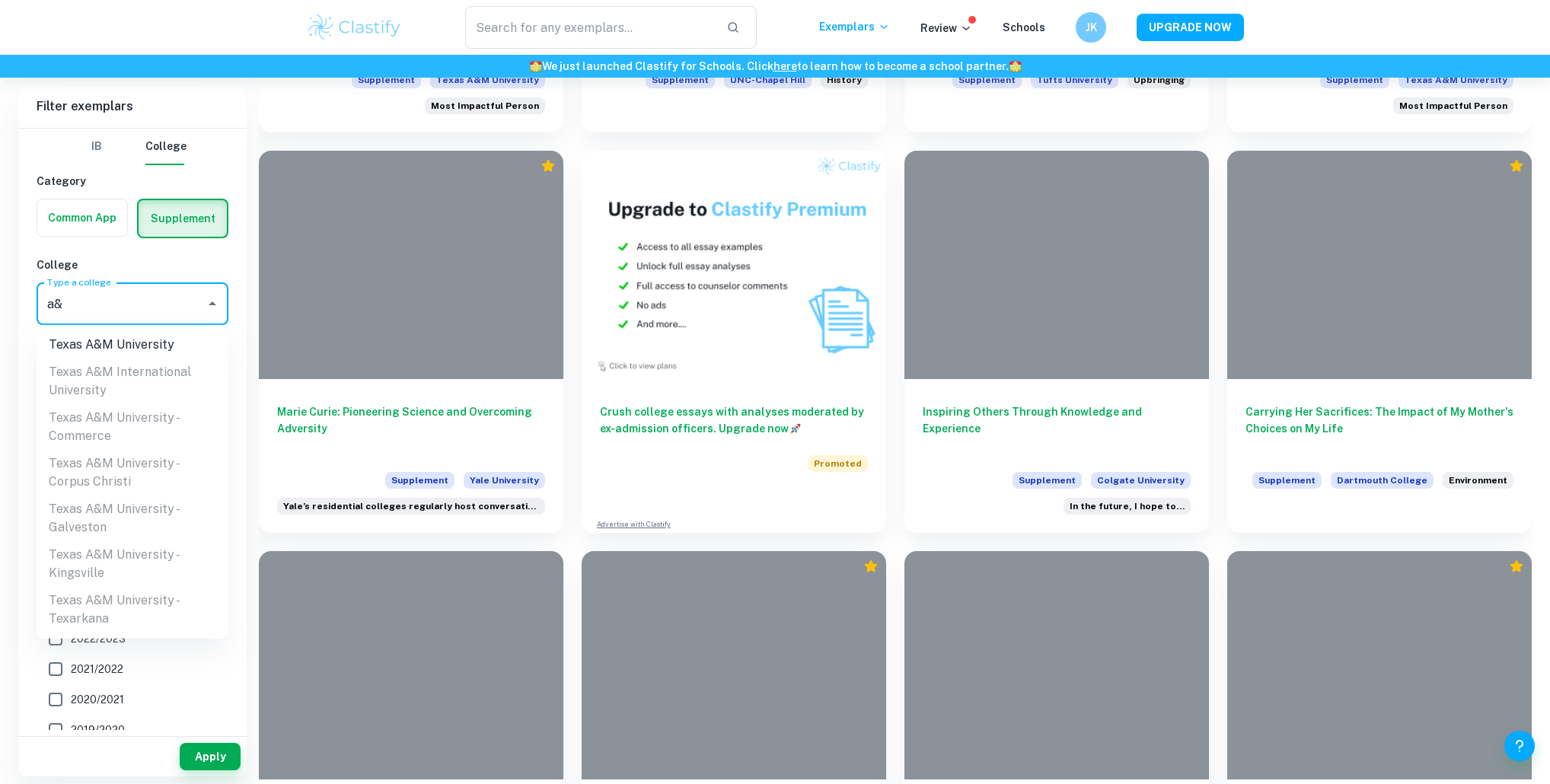 click on "Texas A&M University" at bounding box center (132, 345) 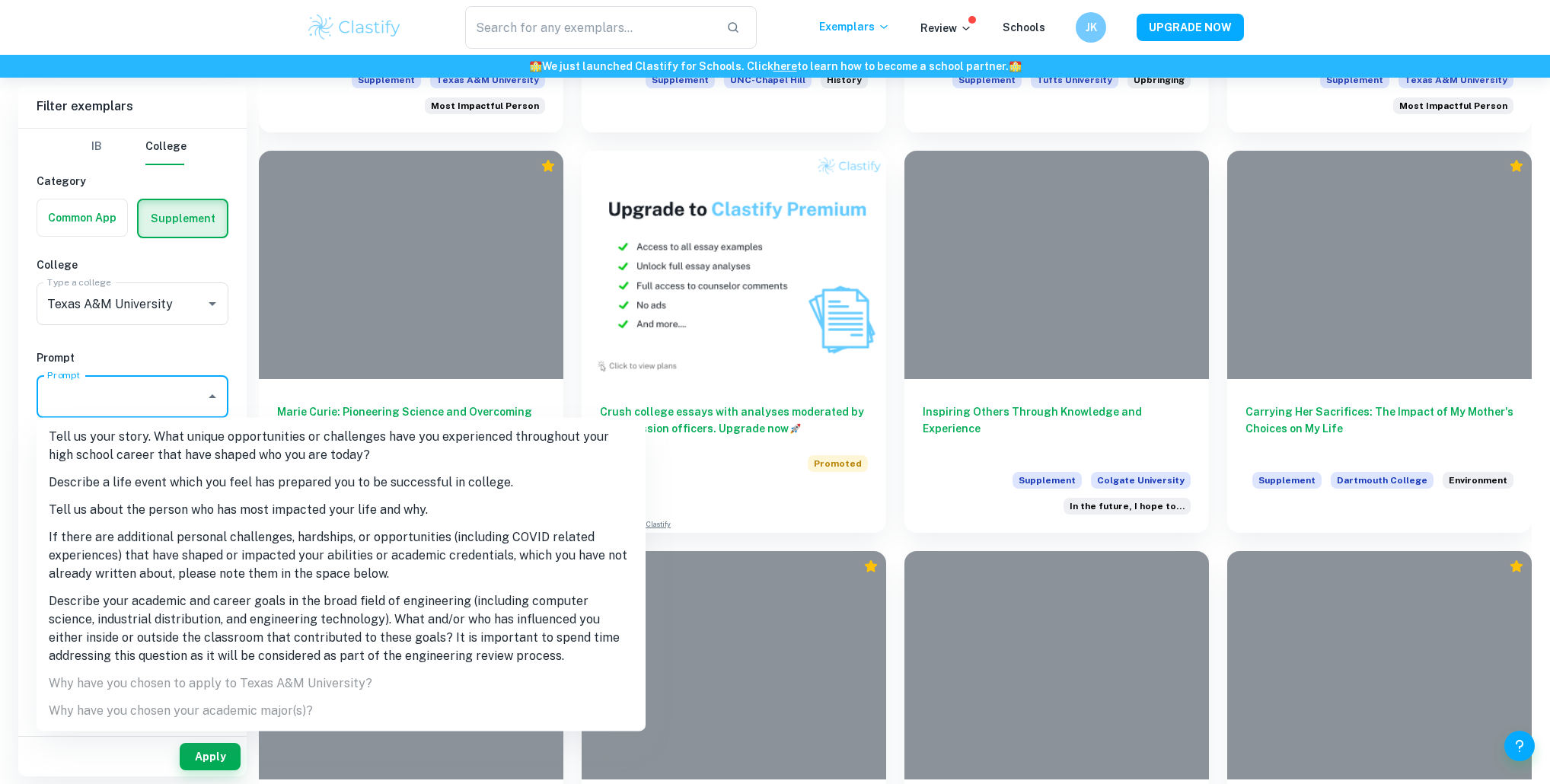 click on "Prompt" at bounding box center [121, 397] 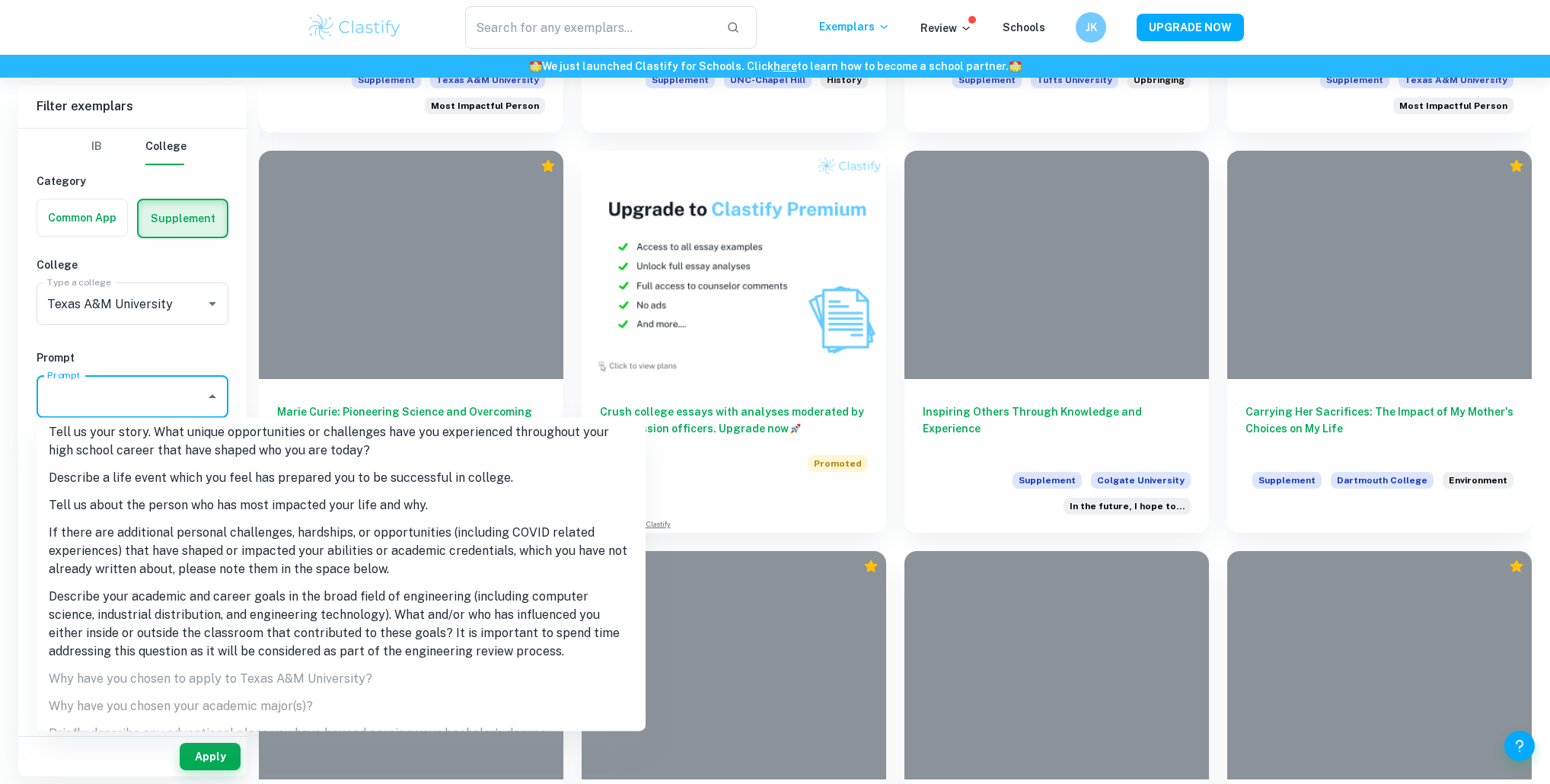 scroll, scrollTop: 0, scrollLeft: 0, axis: both 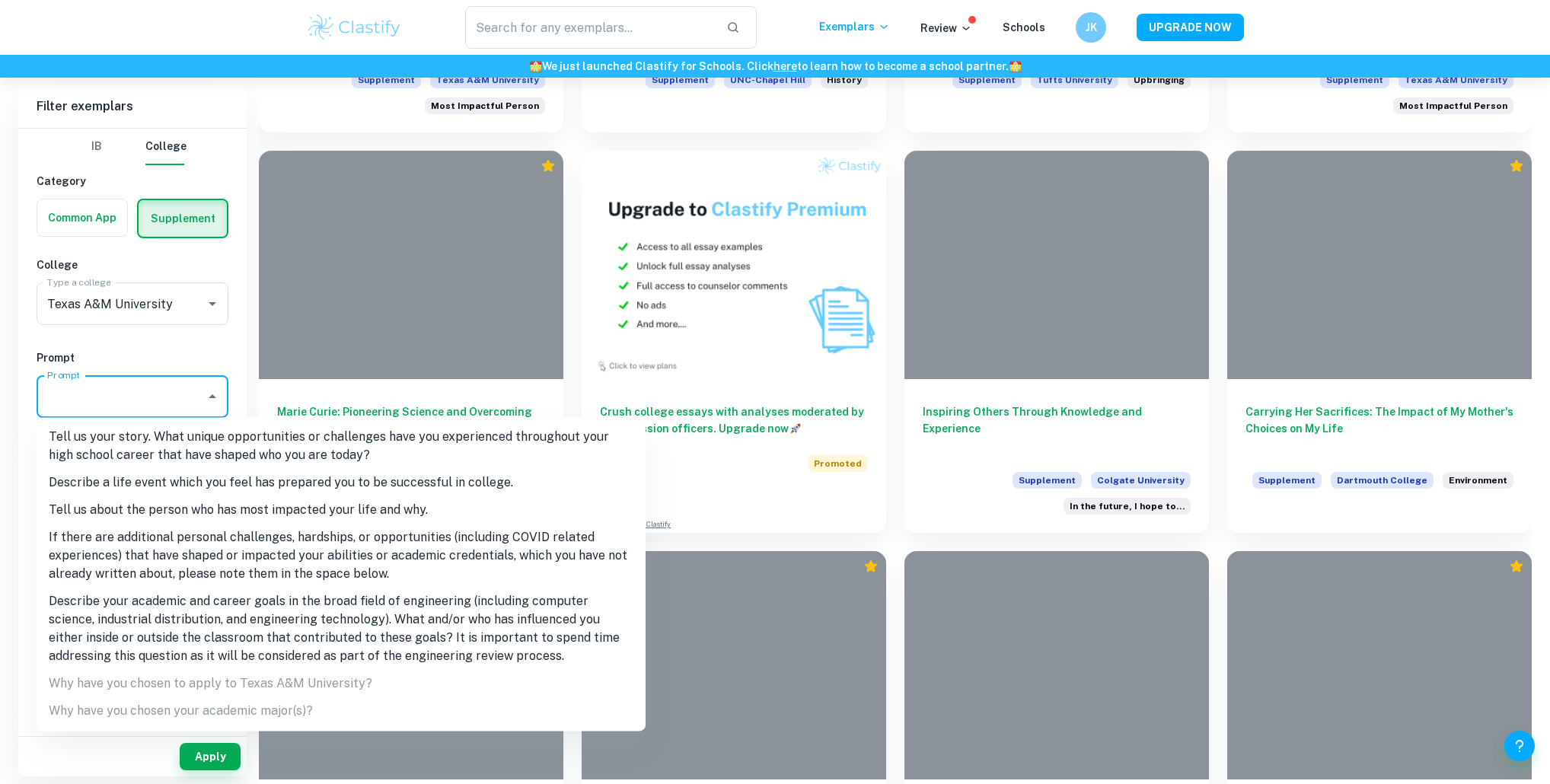 click on "Tell us about the person who has most impacted your life and why." at bounding box center [341, 510] 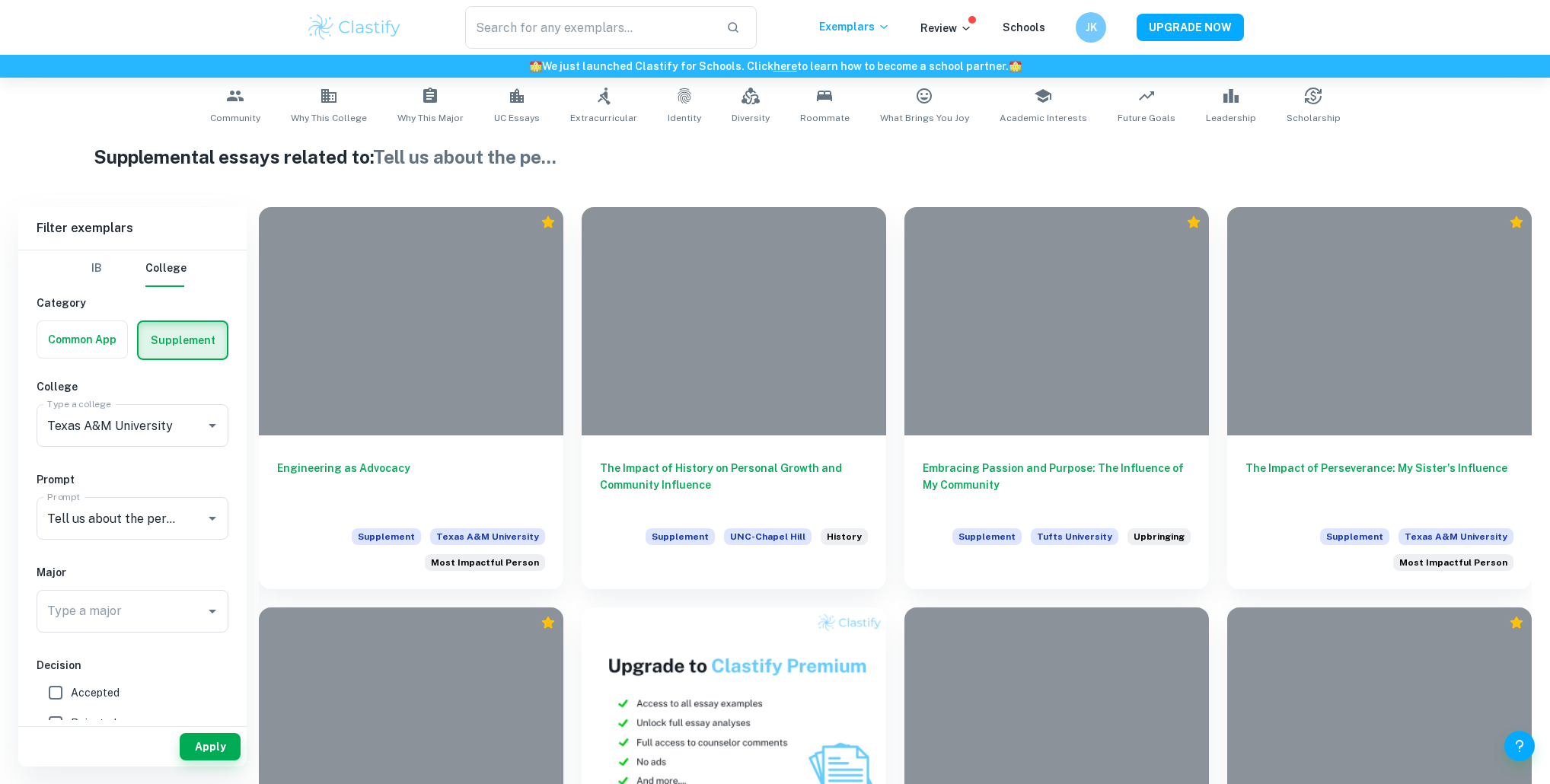 scroll, scrollTop: 154, scrollLeft: 0, axis: vertical 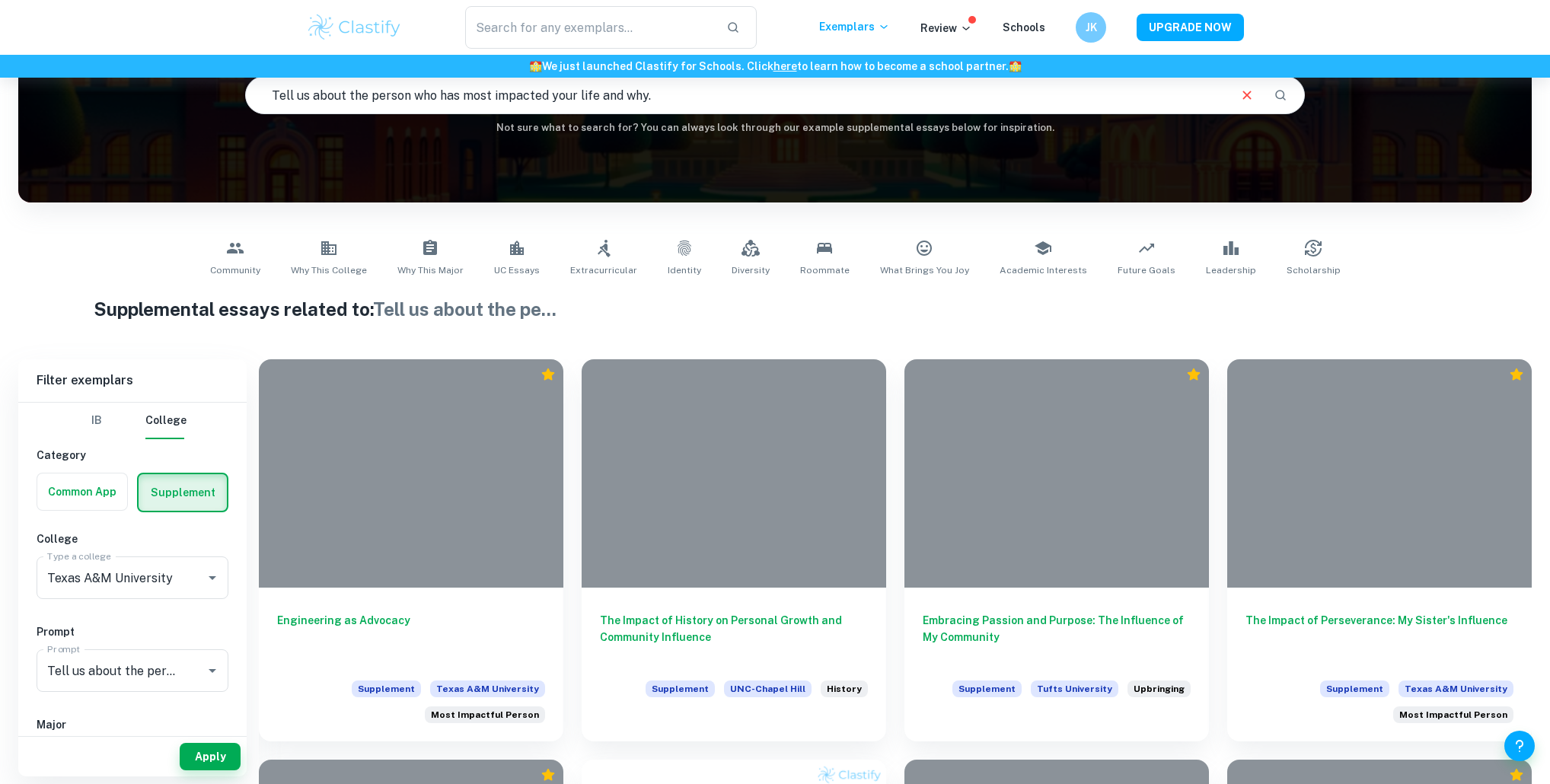 drag, startPoint x: 722, startPoint y: 90, endPoint x: 110, endPoint y: 39, distance: 614.1213 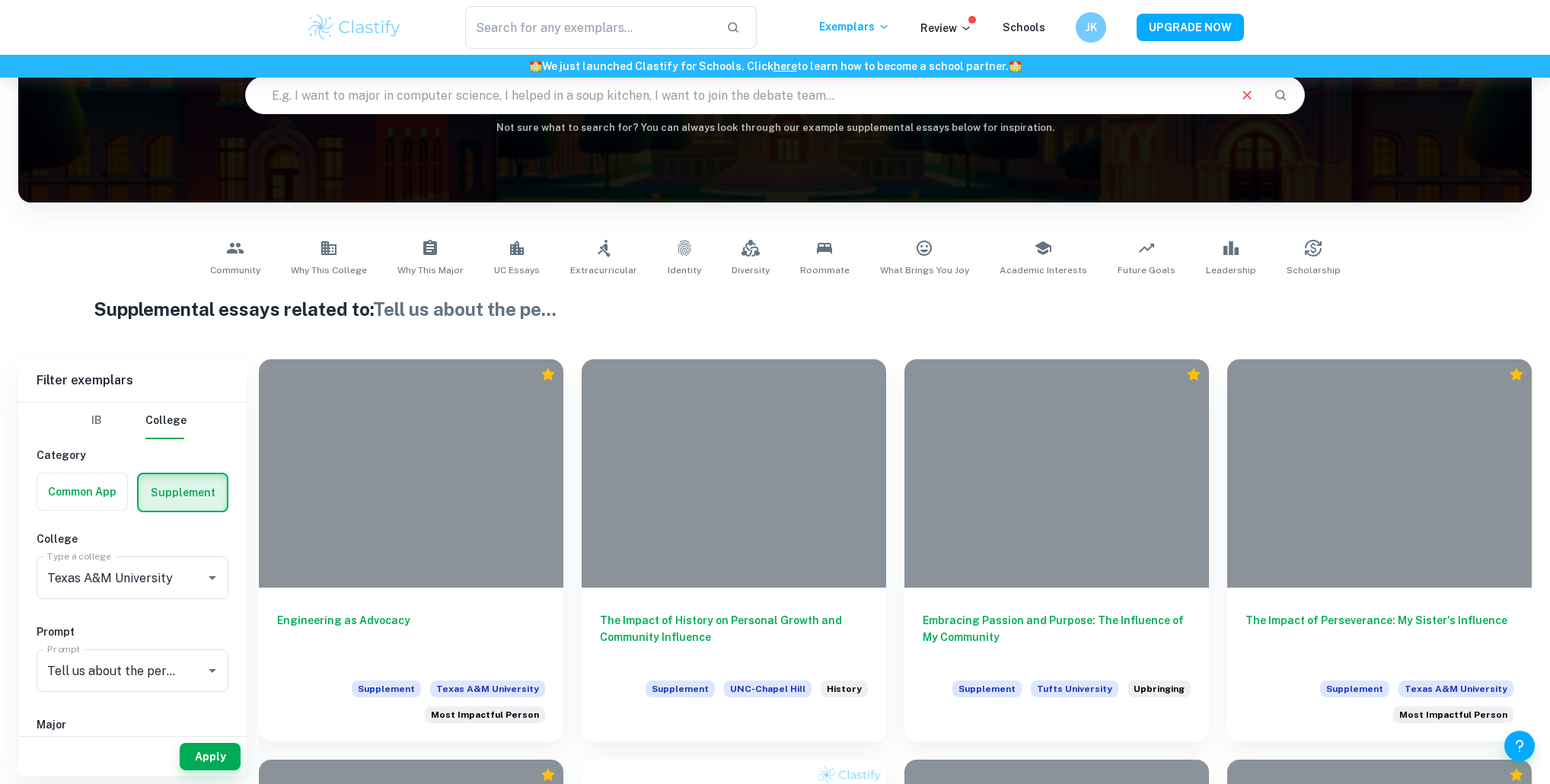 type 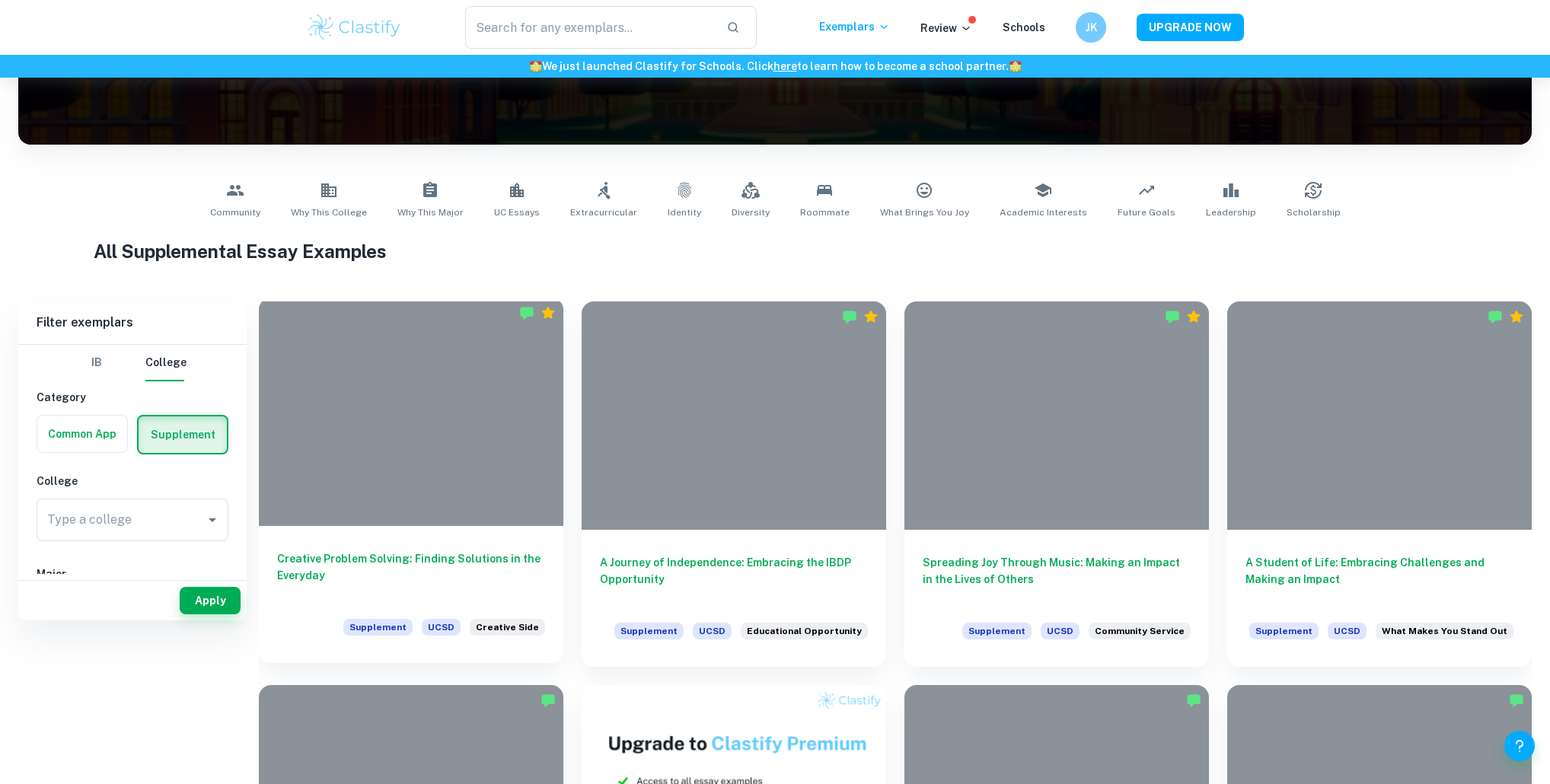 scroll, scrollTop: 381, scrollLeft: 0, axis: vertical 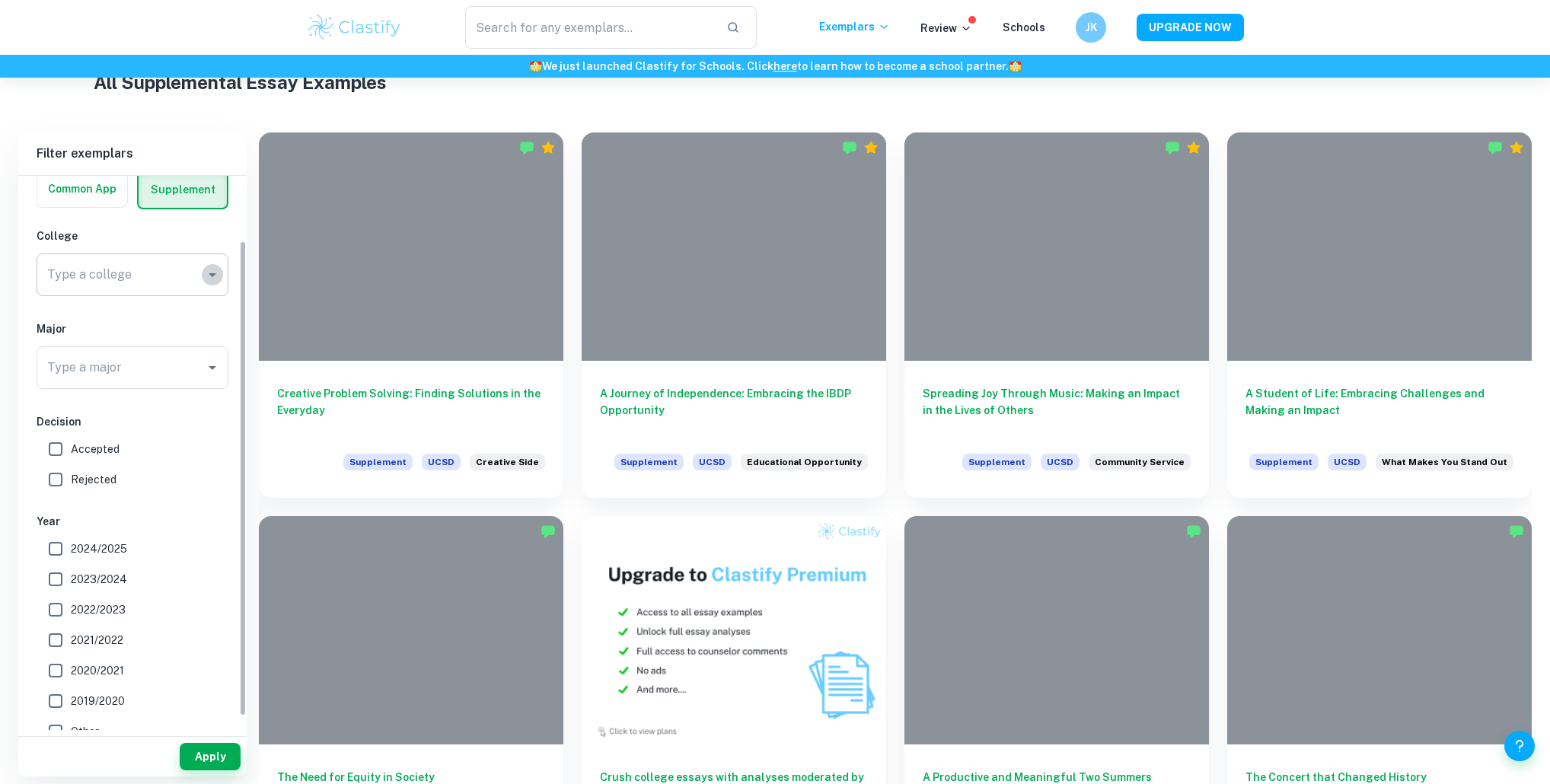click 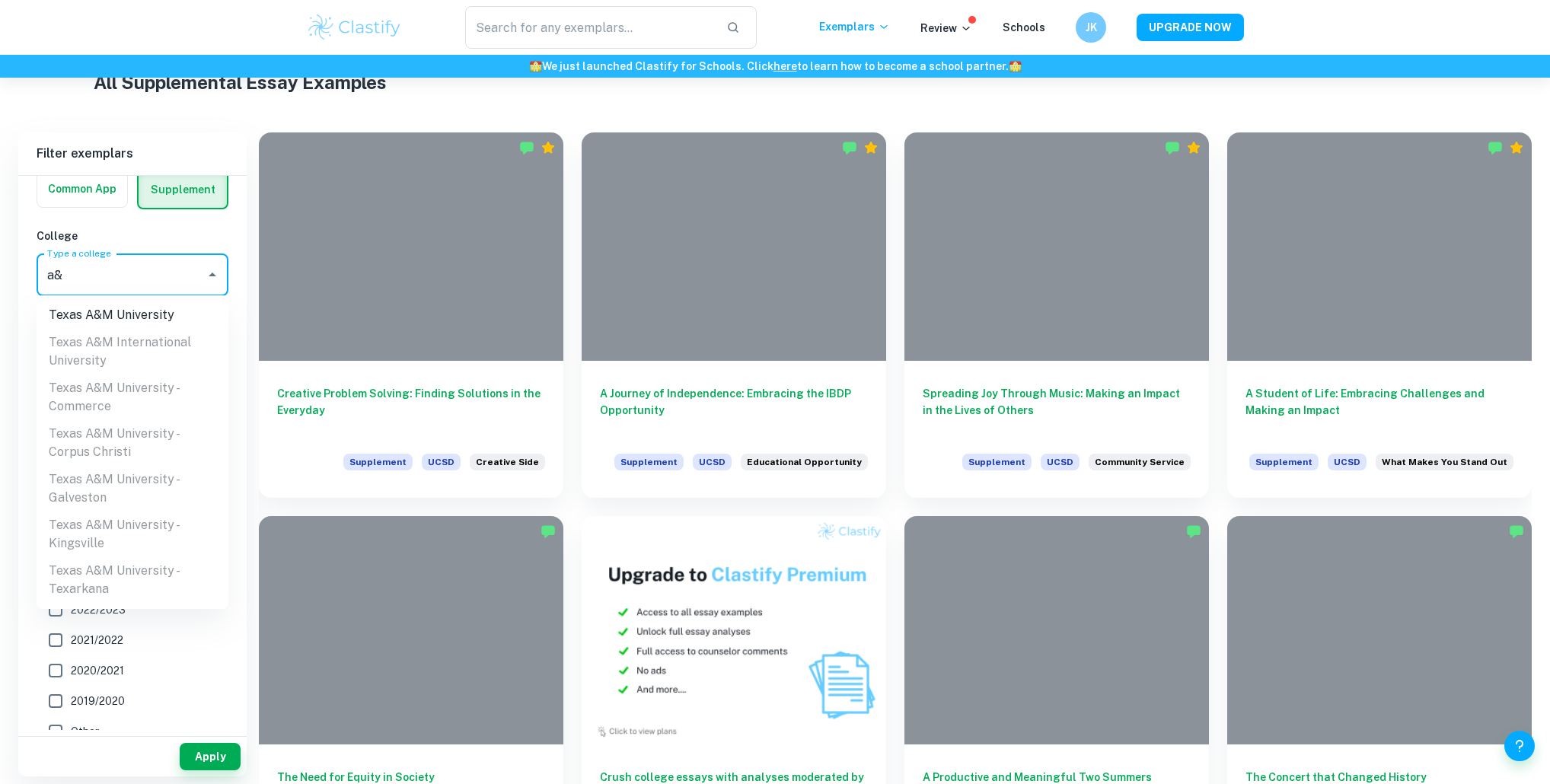 click on "Texas A&M University" at bounding box center [132, 315] 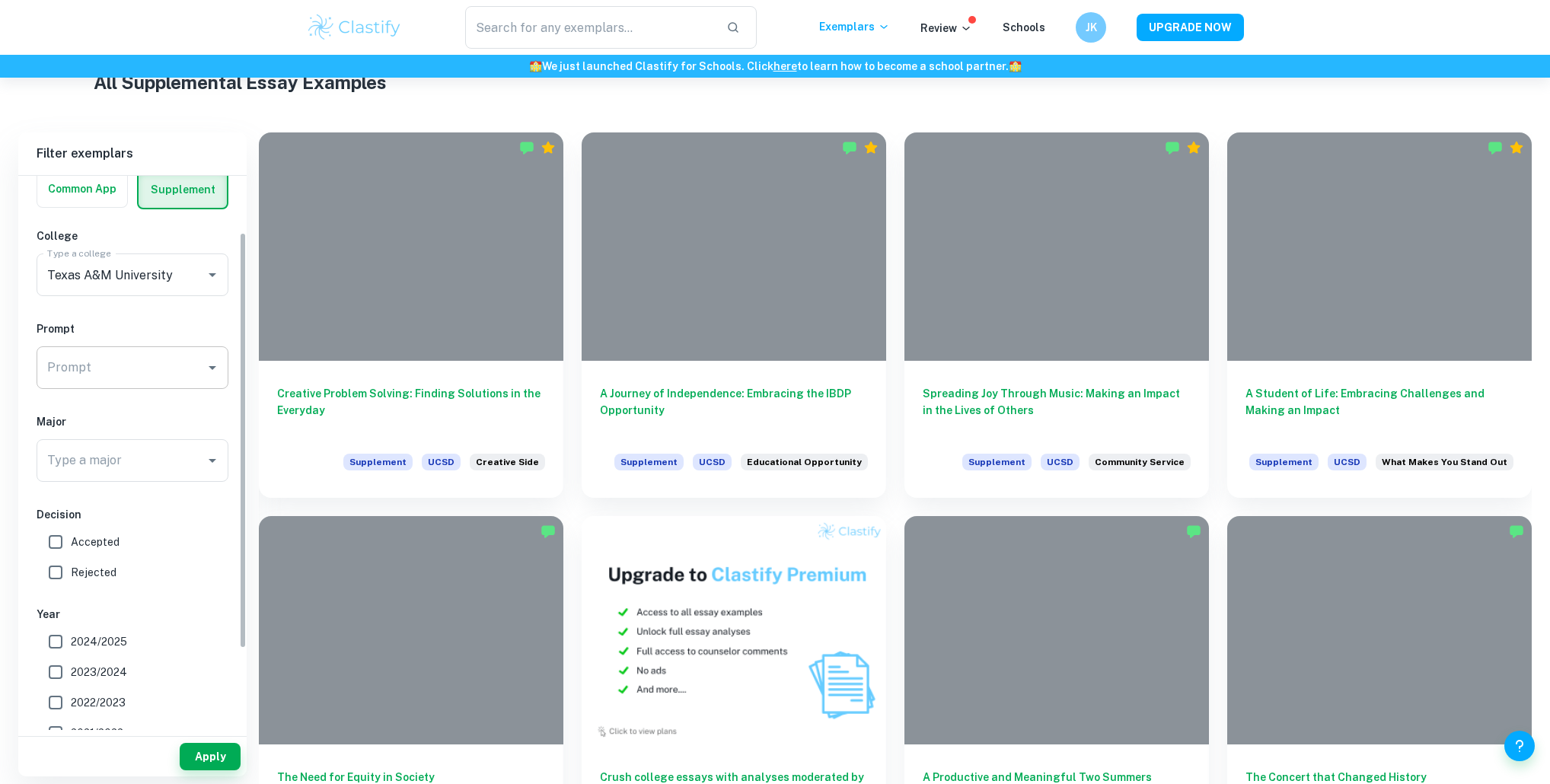 click on "Prompt" at bounding box center (121, 368) 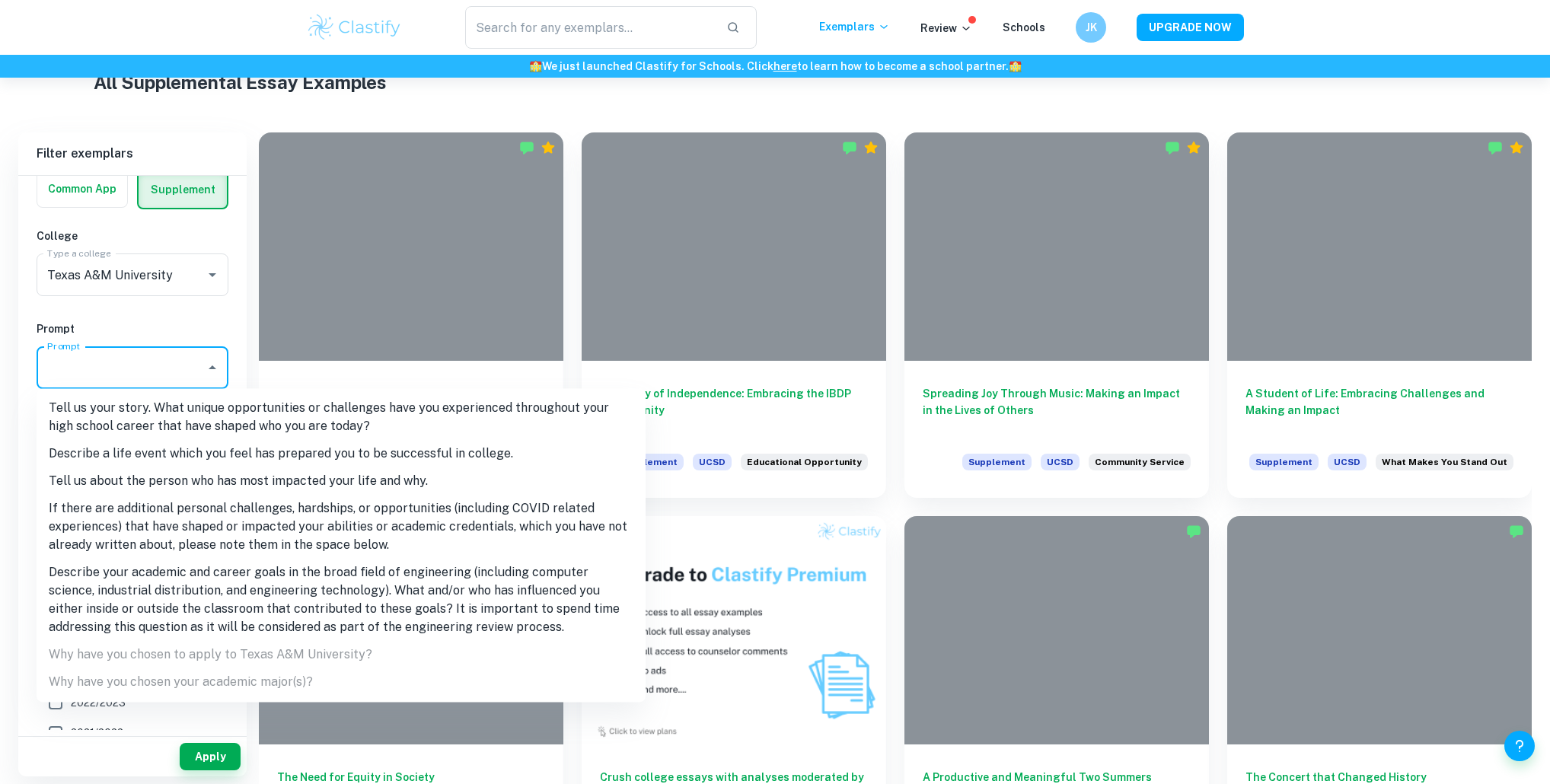 click on "Tell us about the person who has most impacted your life and why." at bounding box center (341, 481) 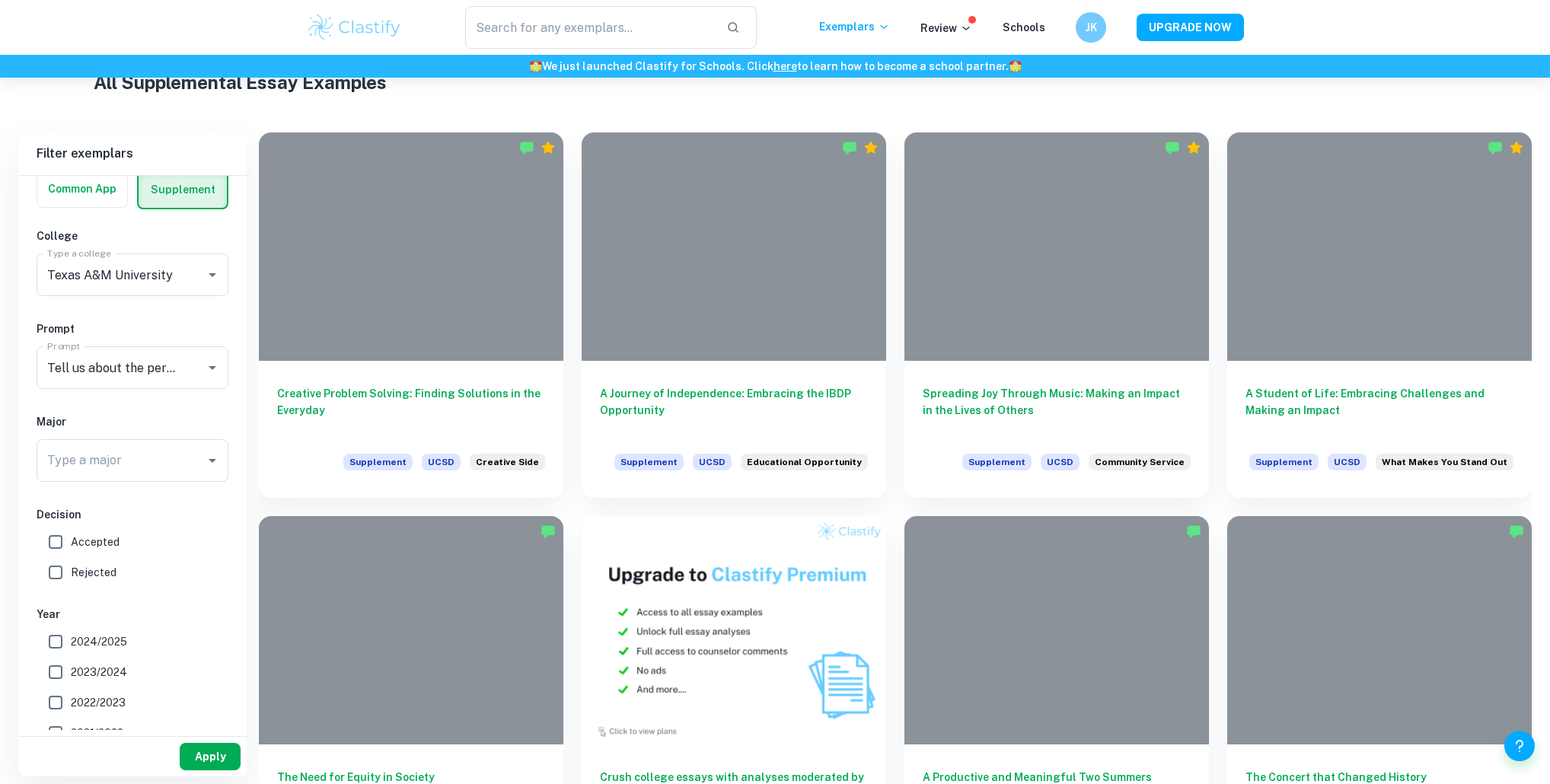 click on "Apply" at bounding box center (210, 757) 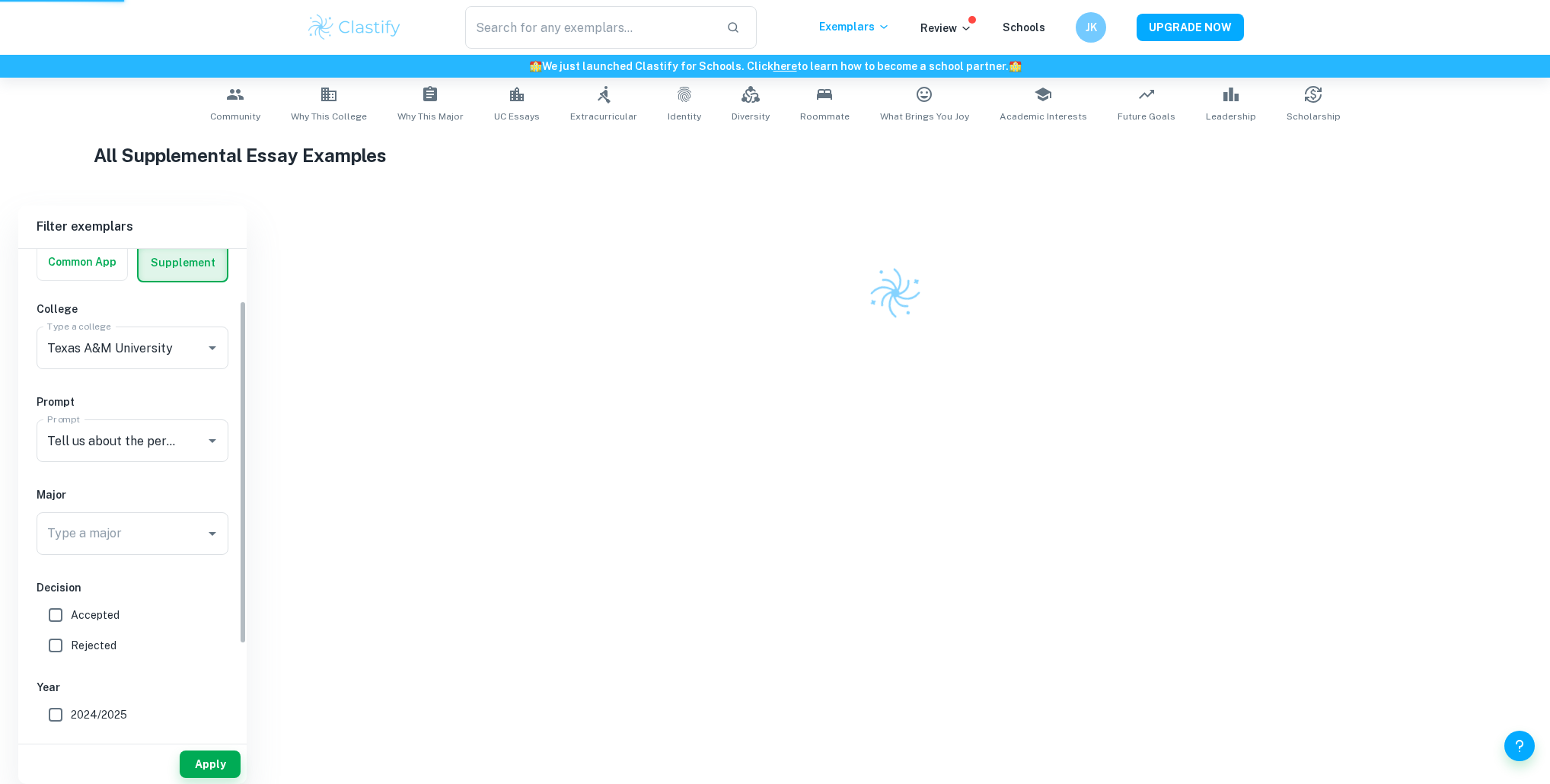 scroll, scrollTop: 249, scrollLeft: 0, axis: vertical 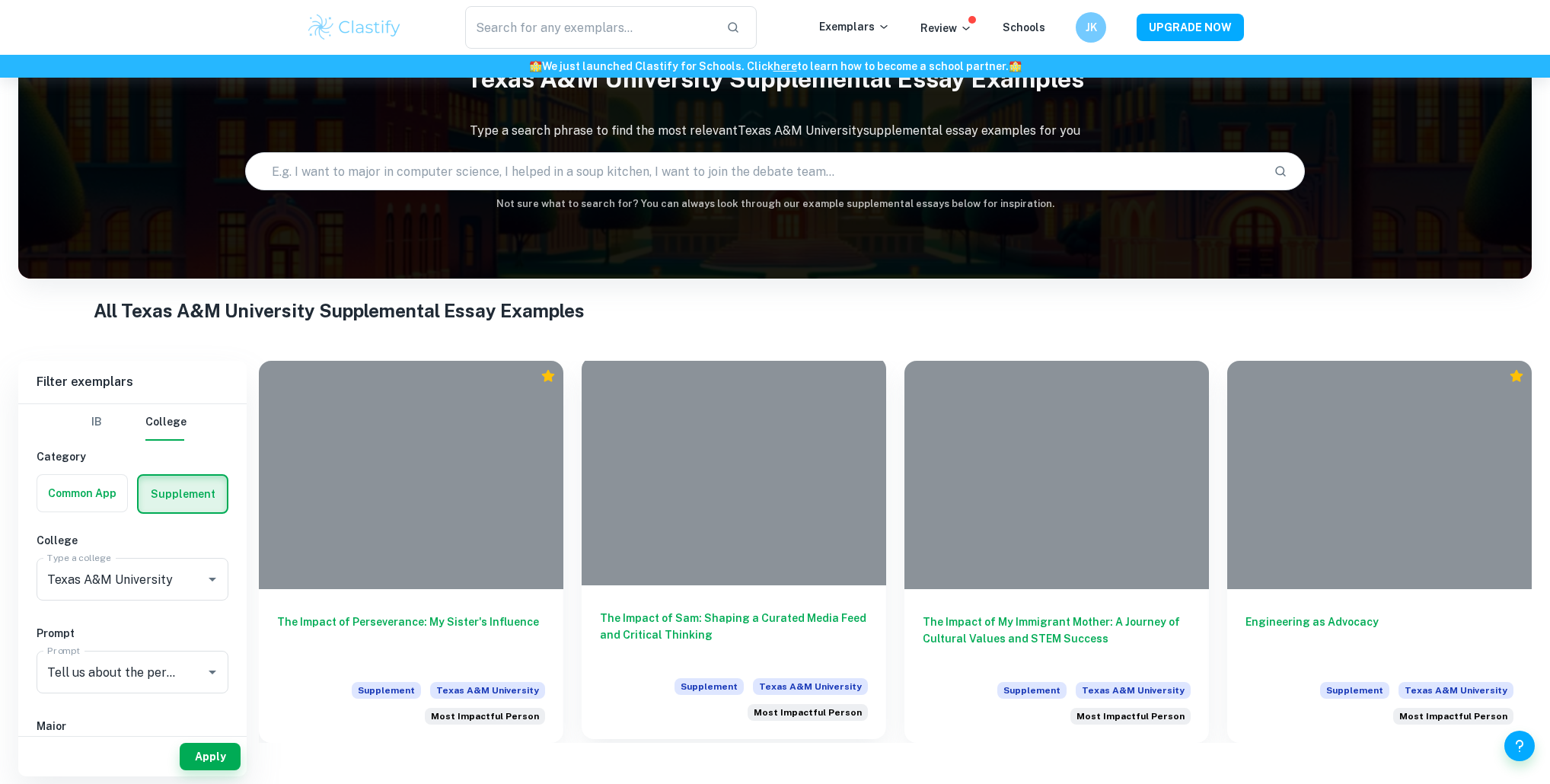 click at bounding box center [734, 471] 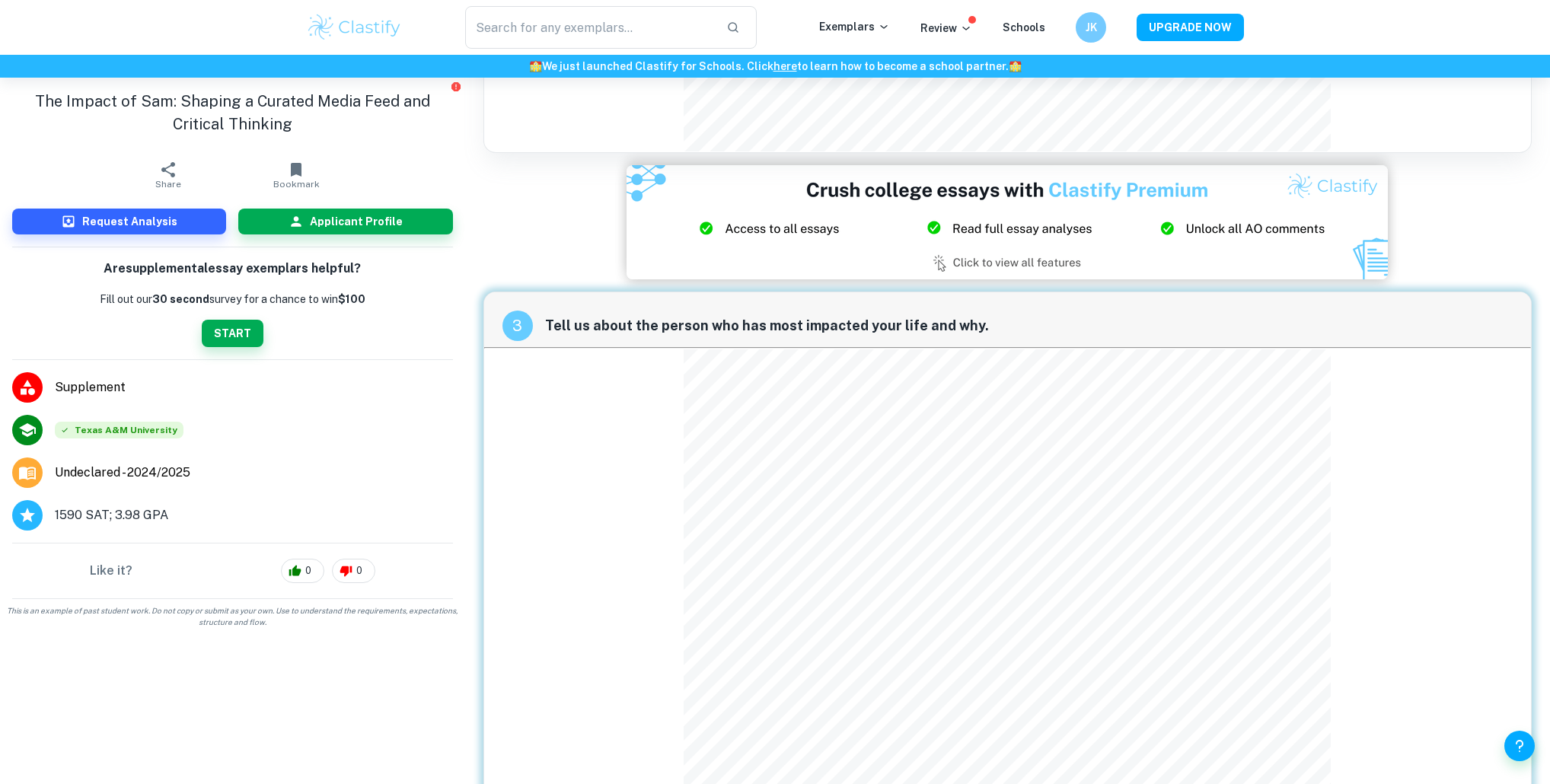 scroll, scrollTop: 2220, scrollLeft: 0, axis: vertical 